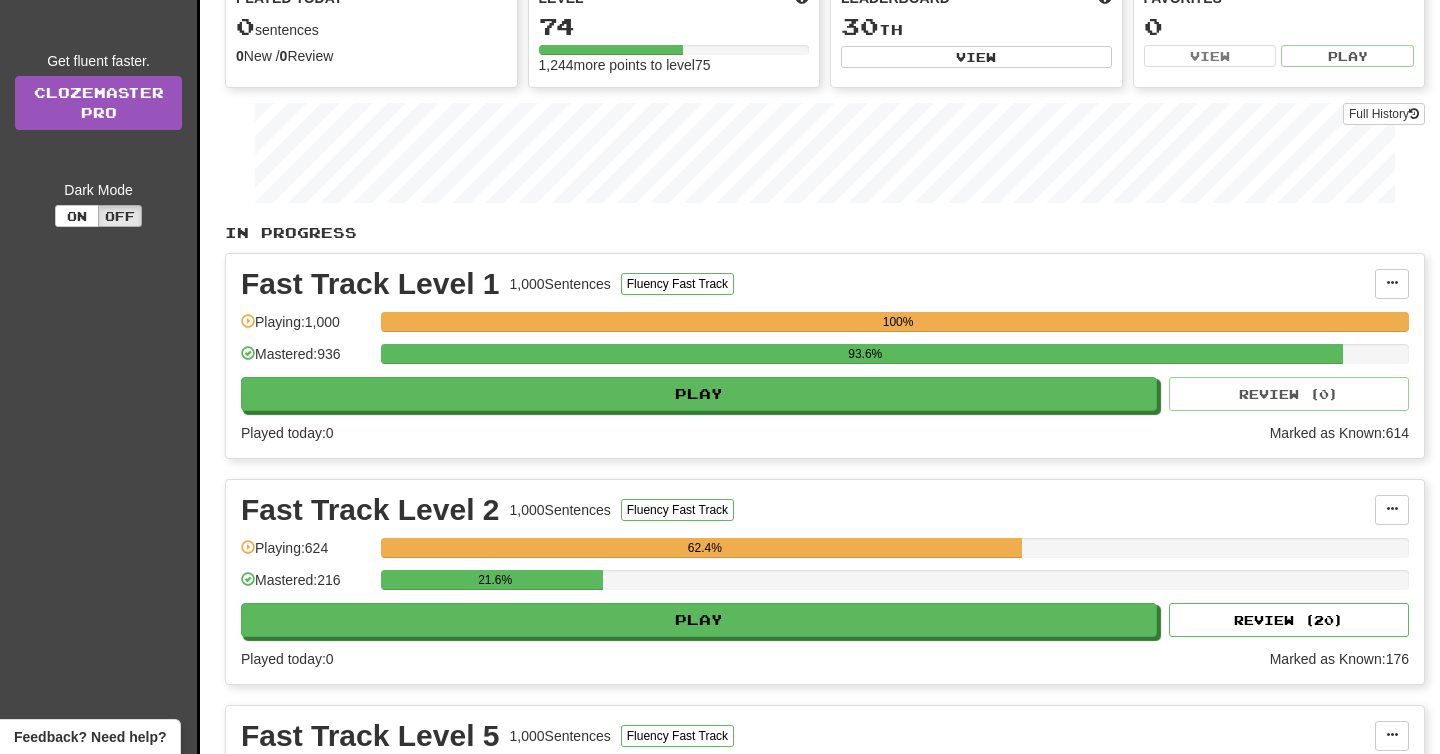 scroll, scrollTop: 254, scrollLeft: 0, axis: vertical 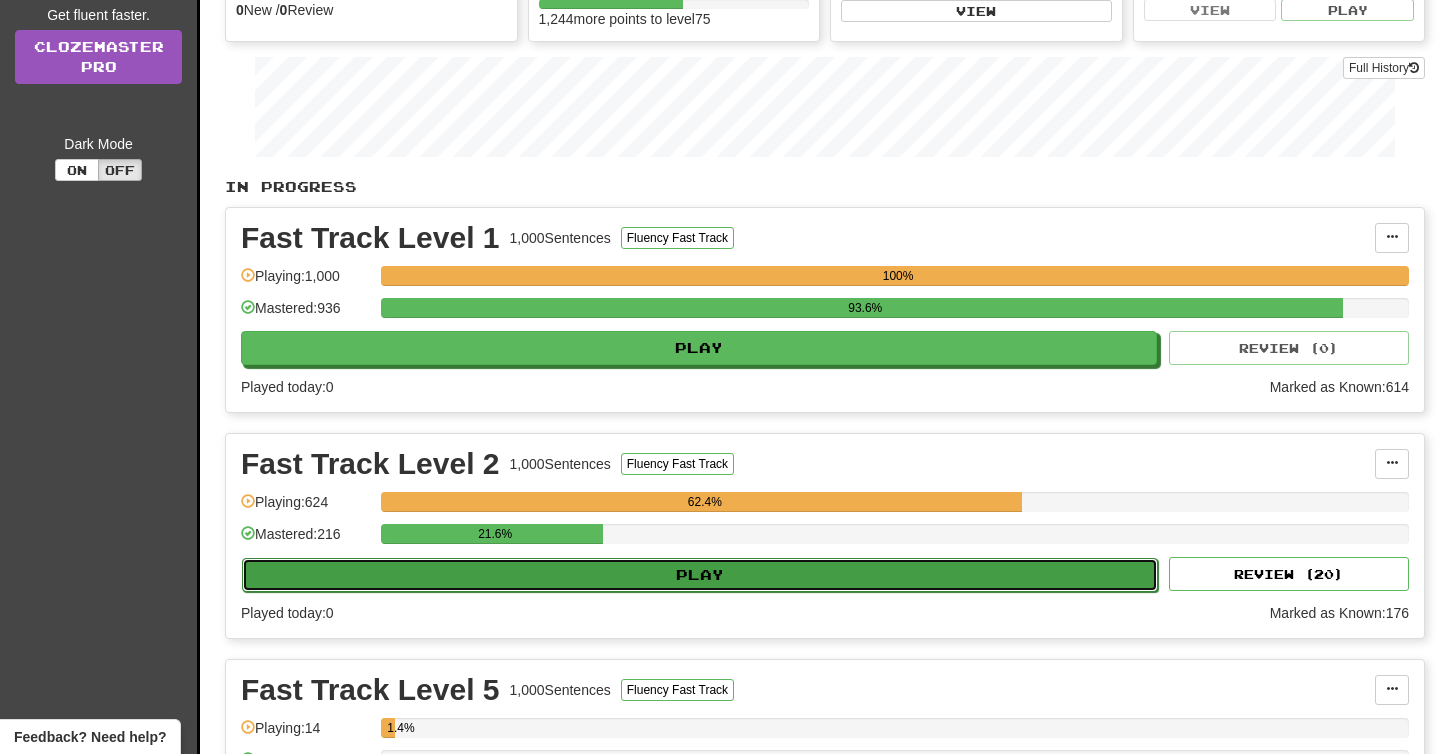 click on "Play" at bounding box center (700, 575) 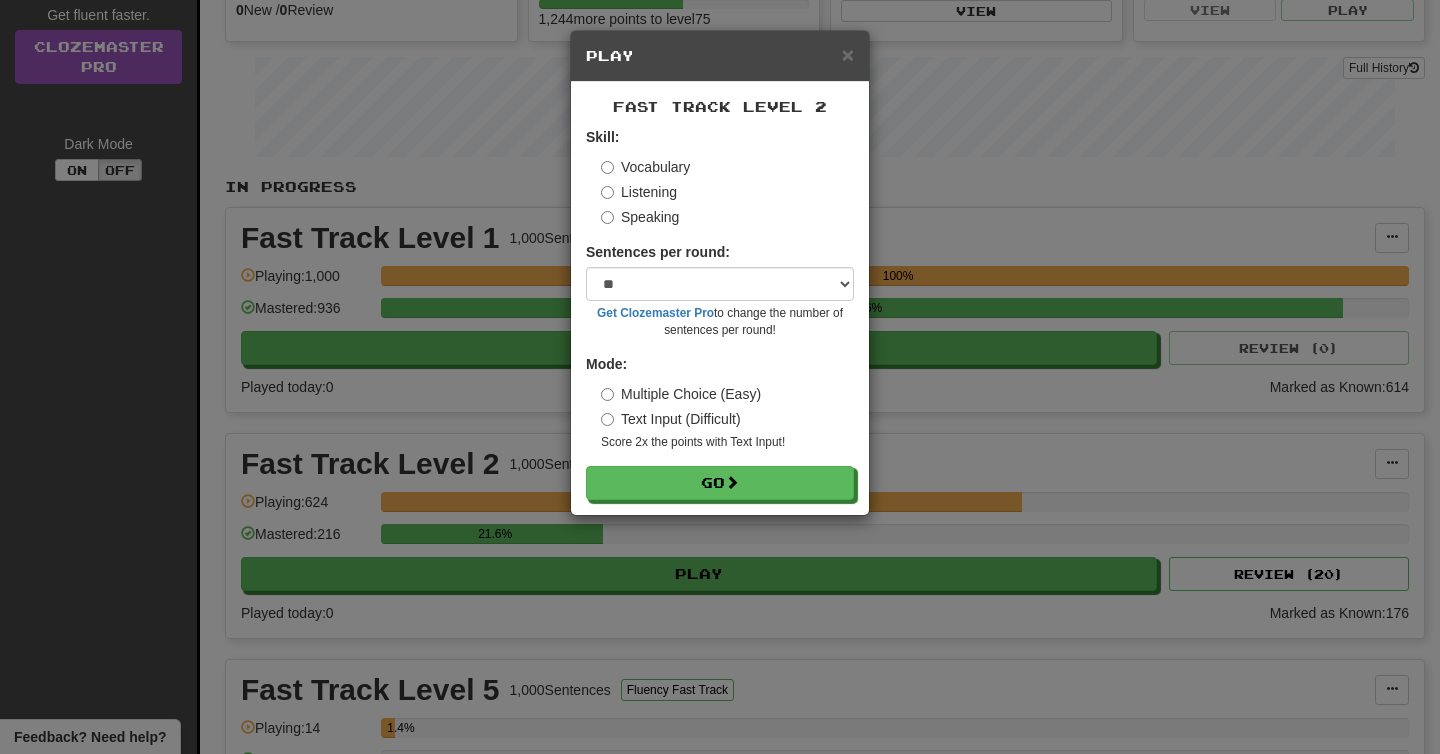 click on "Listening" at bounding box center [639, 192] 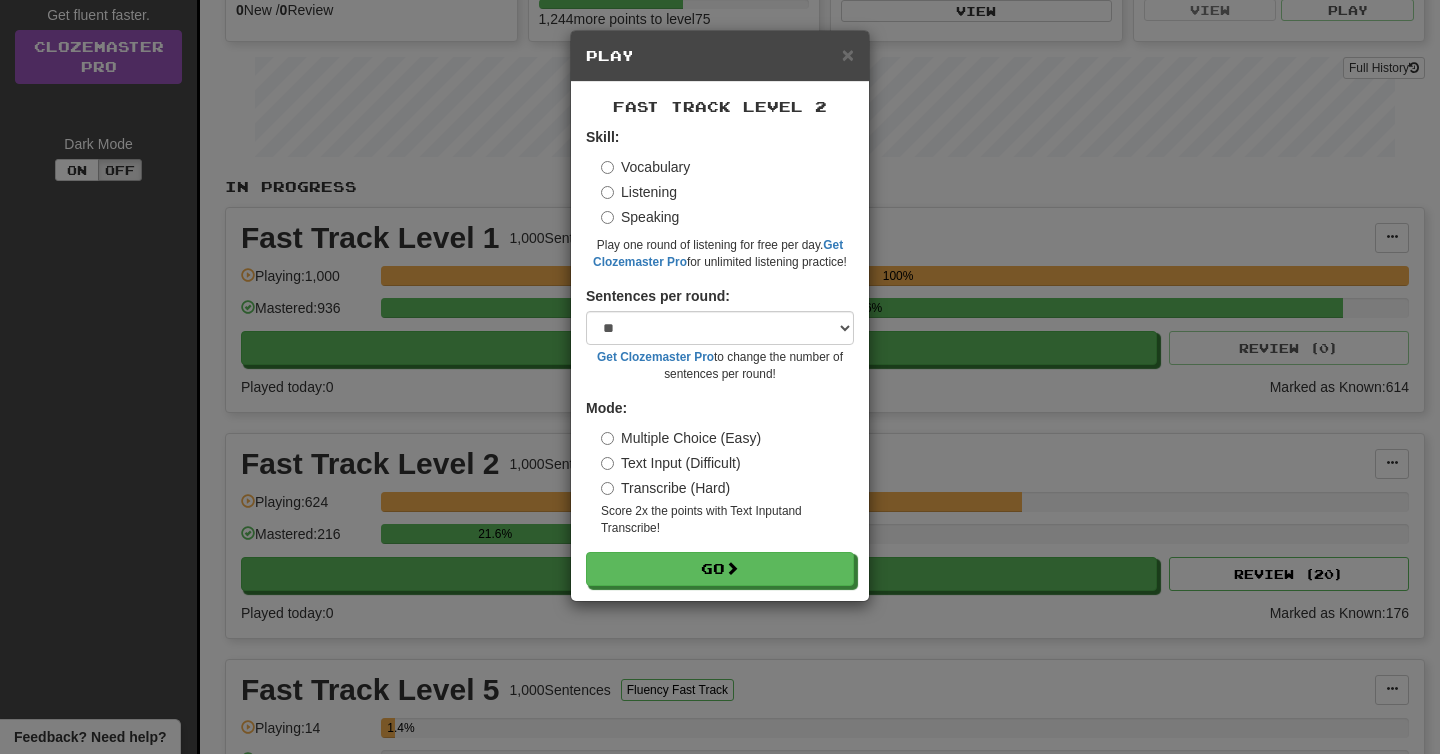 click on "Transcribe (Hard)" at bounding box center (665, 488) 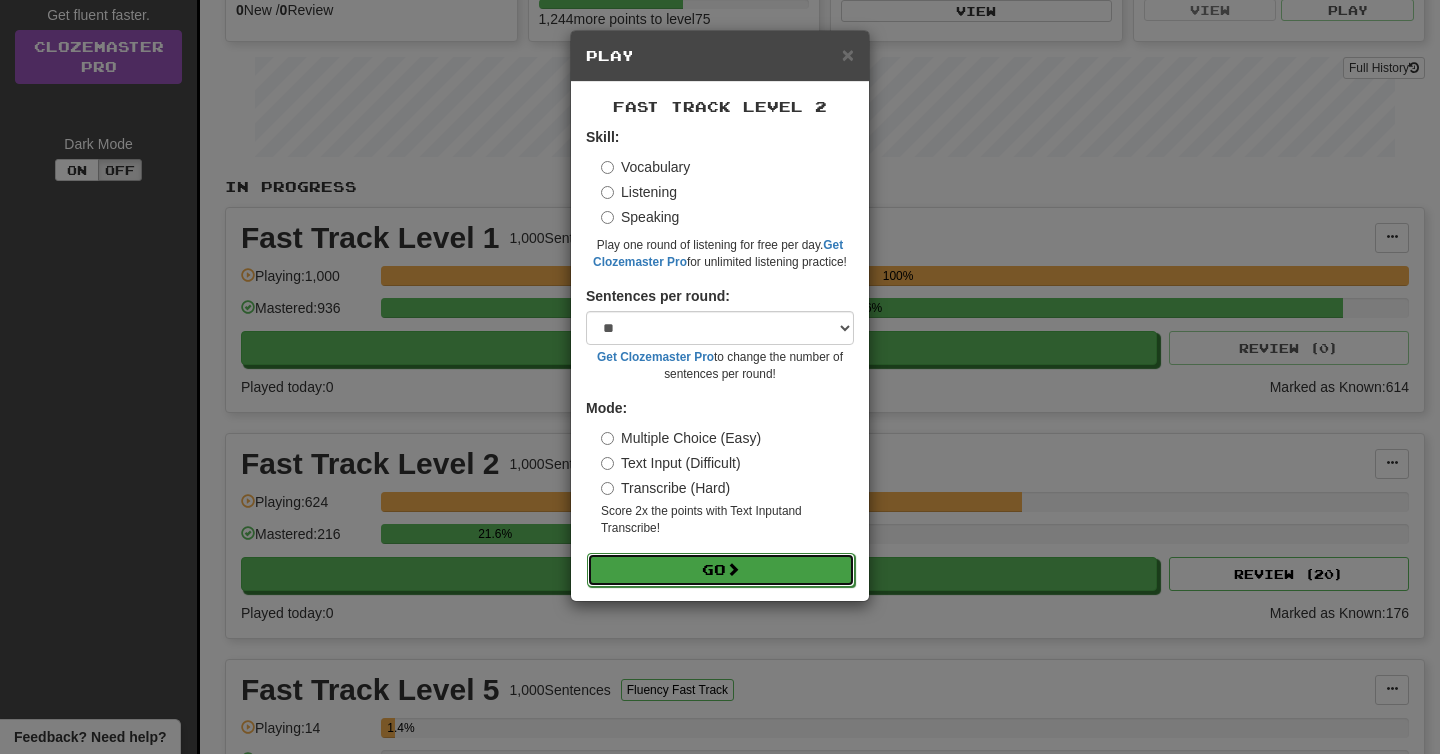 click on "Go" at bounding box center (721, 570) 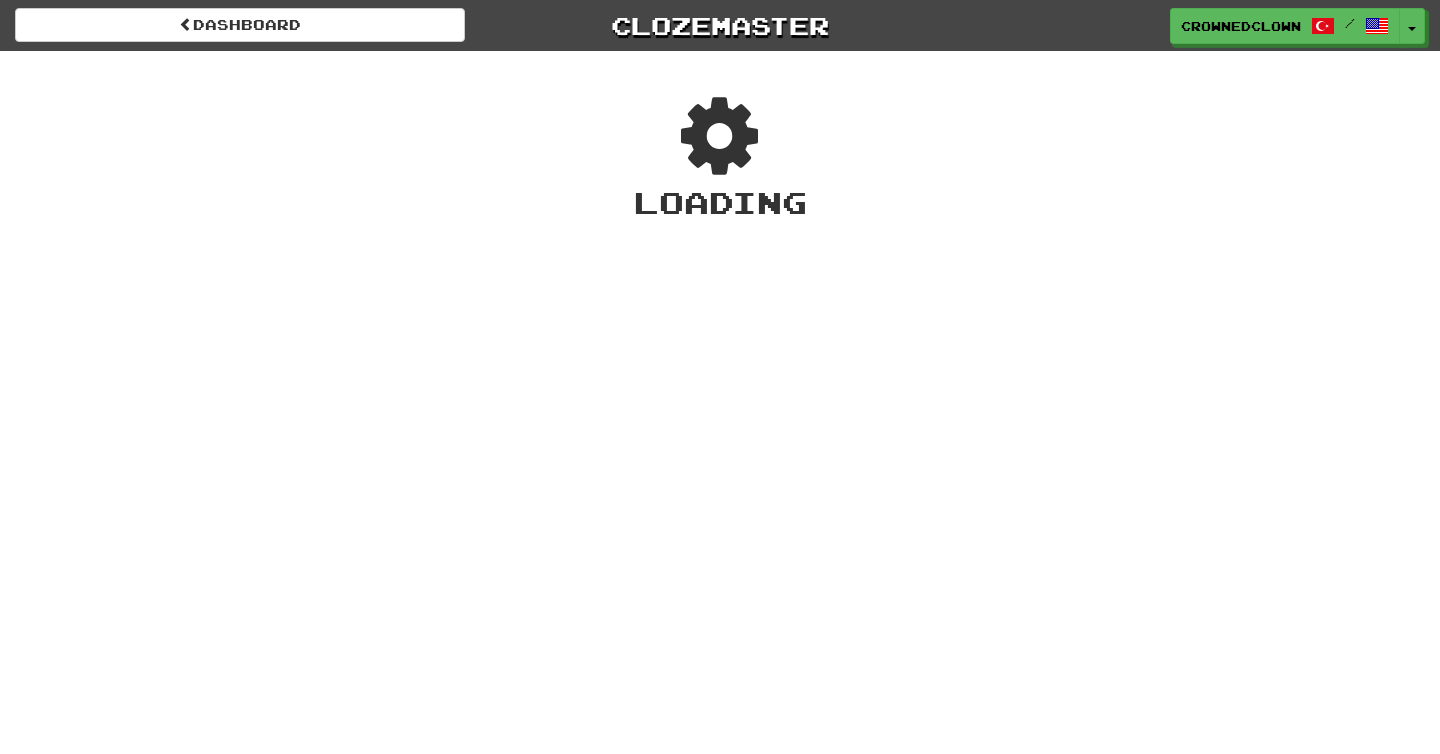 scroll, scrollTop: 0, scrollLeft: 0, axis: both 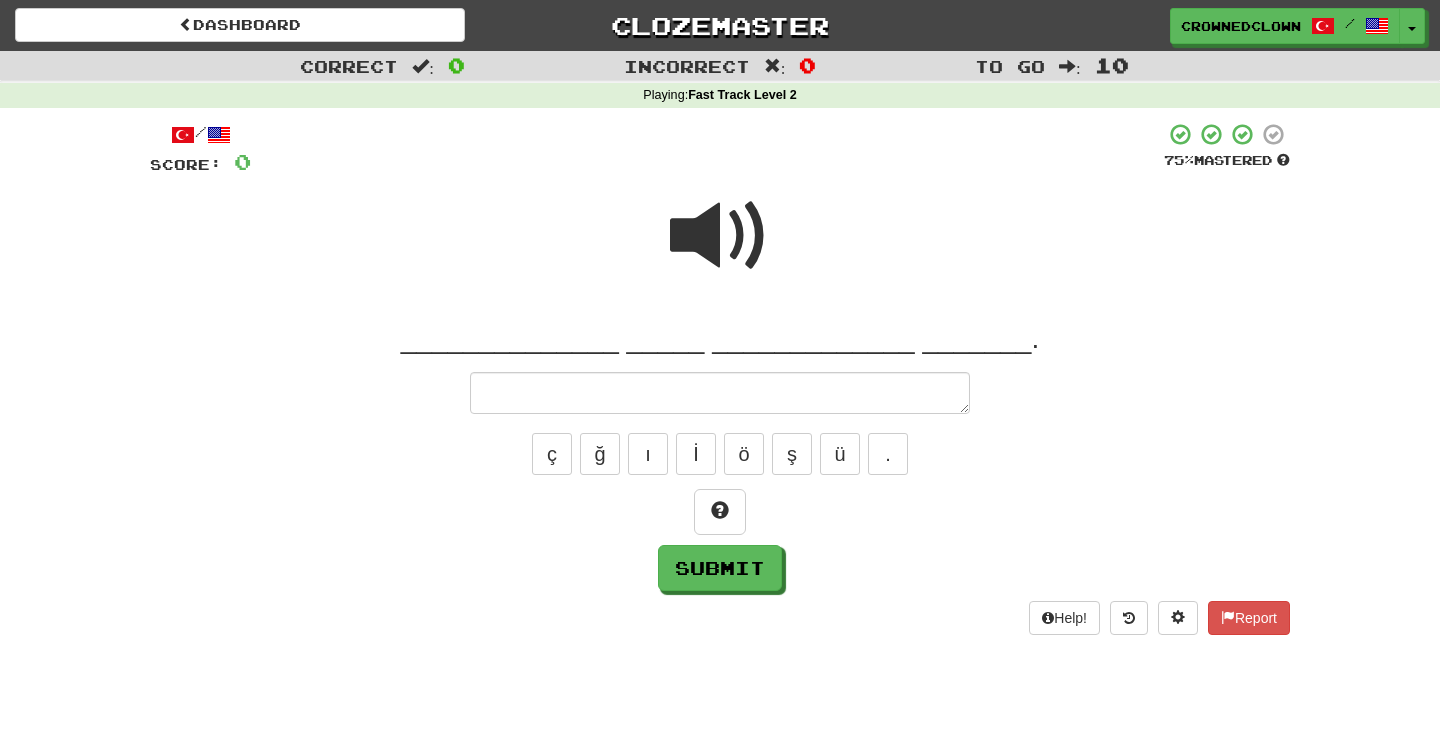 type on "*" 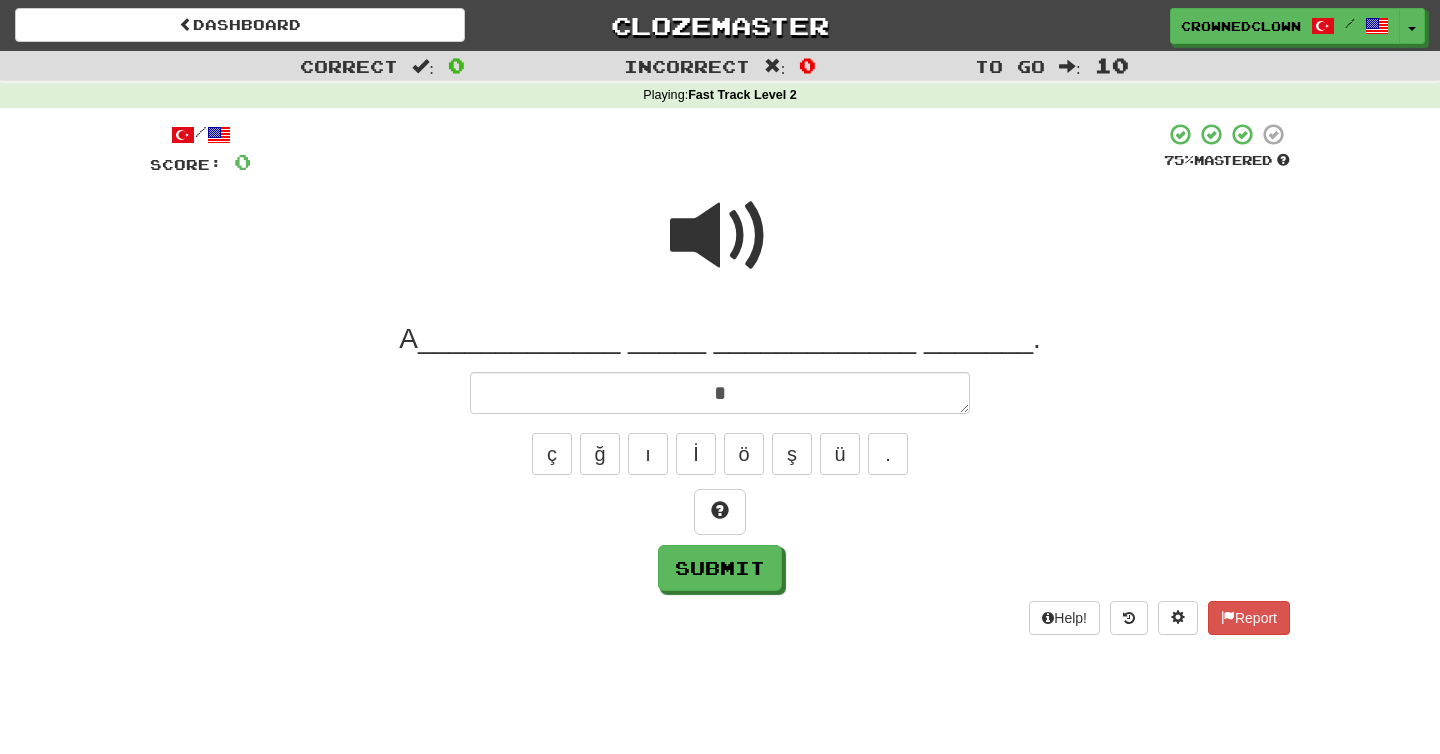 type on "*" 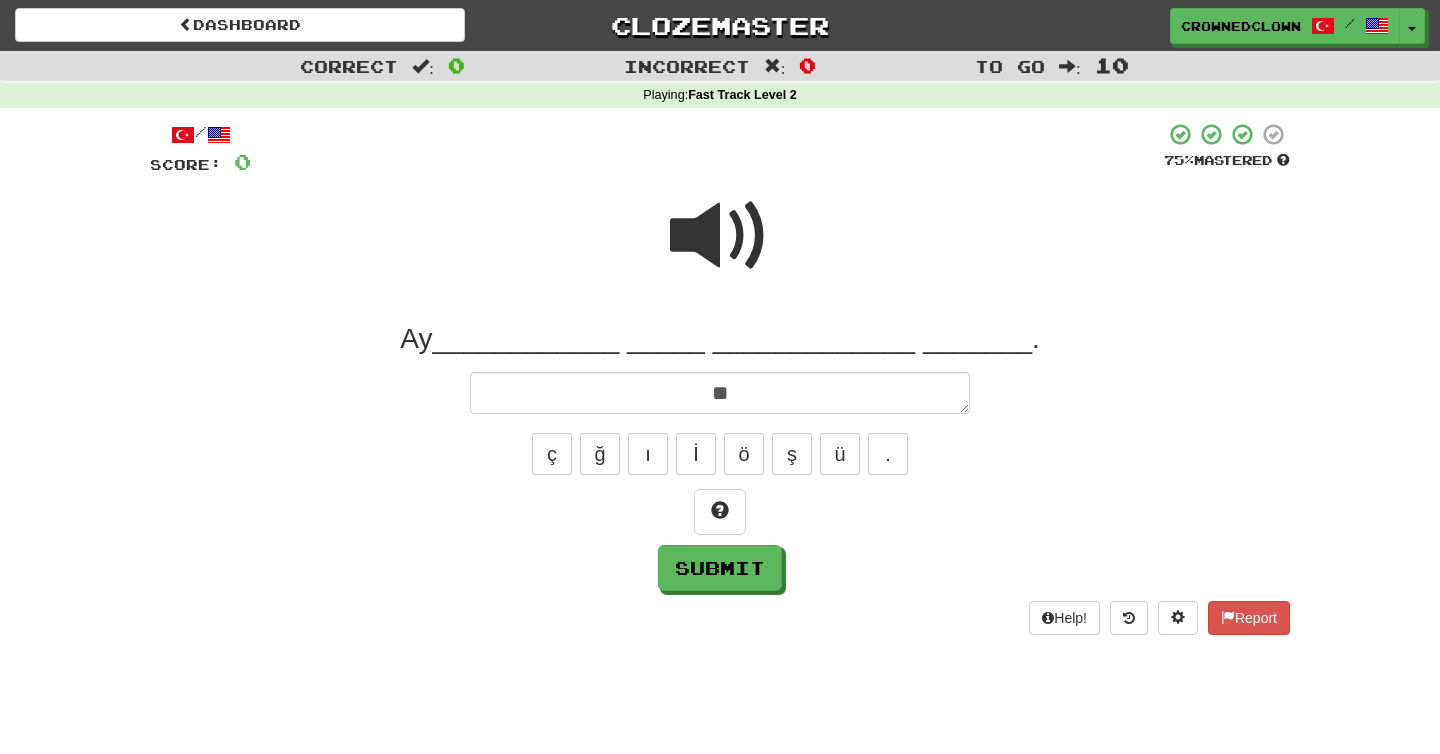 type on "*" 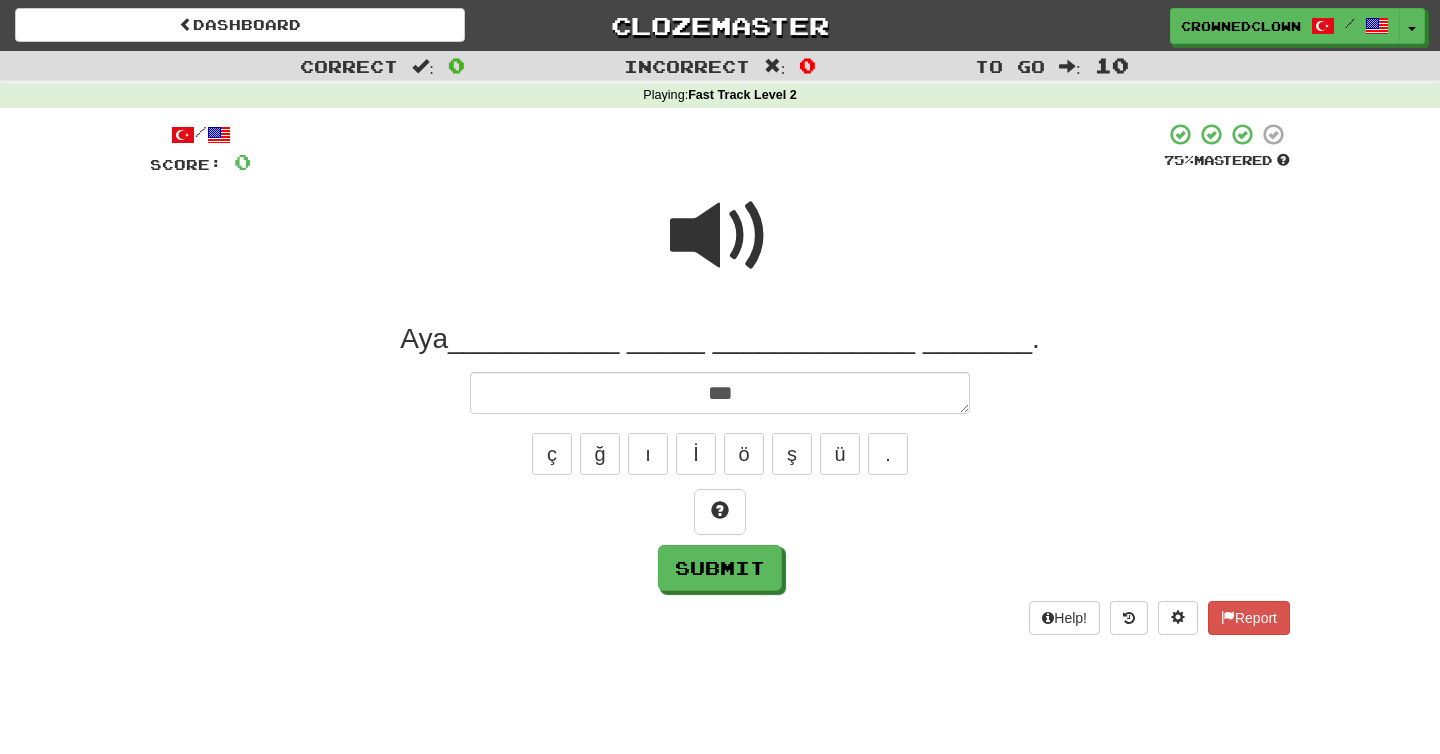 type on "*" 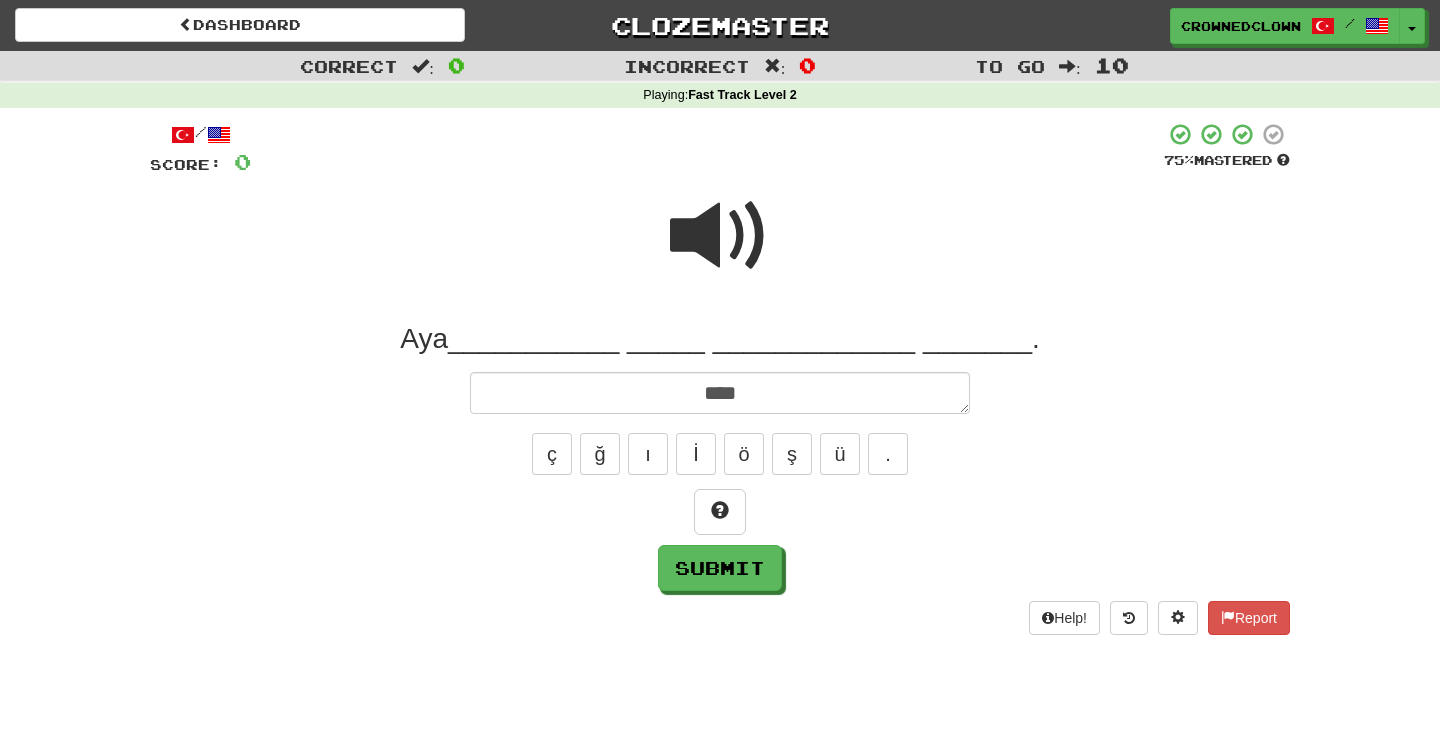 type on "*" 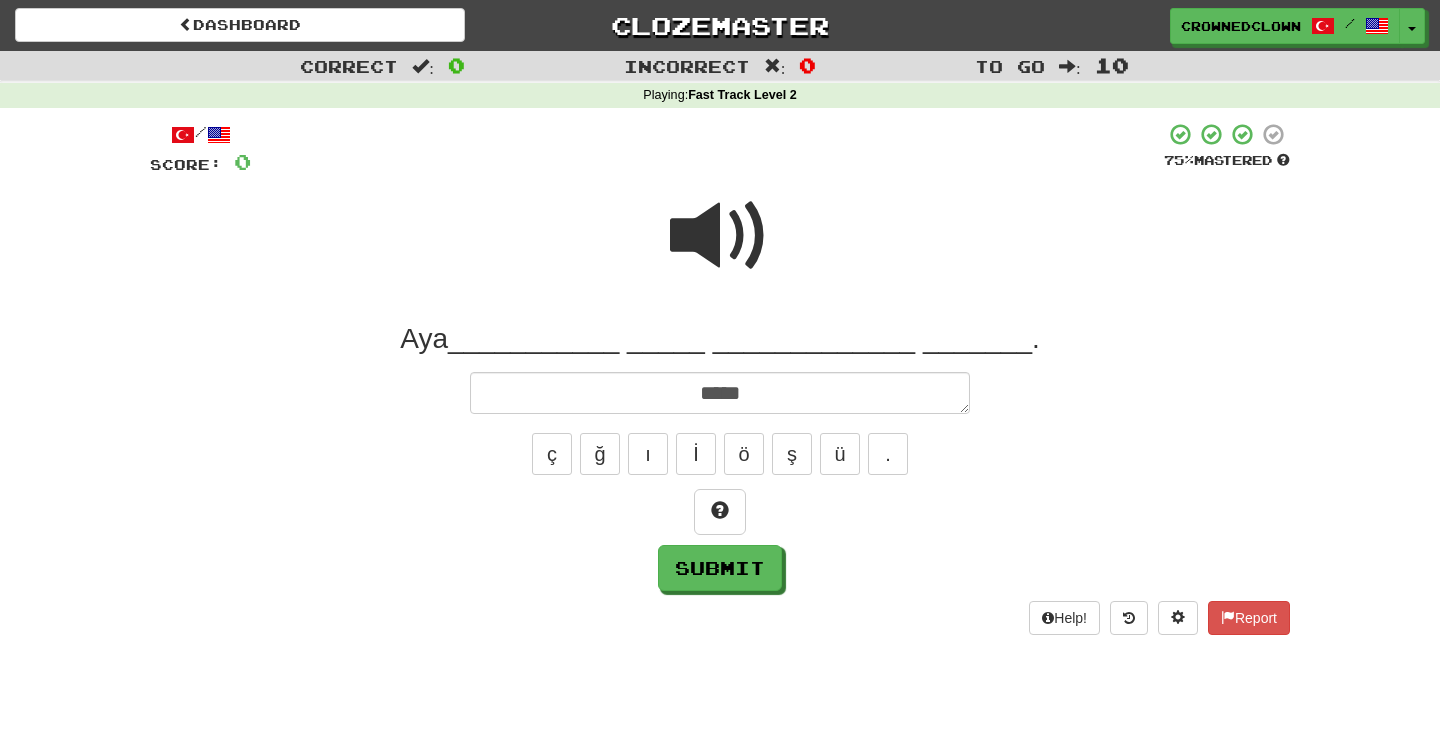 type on "******" 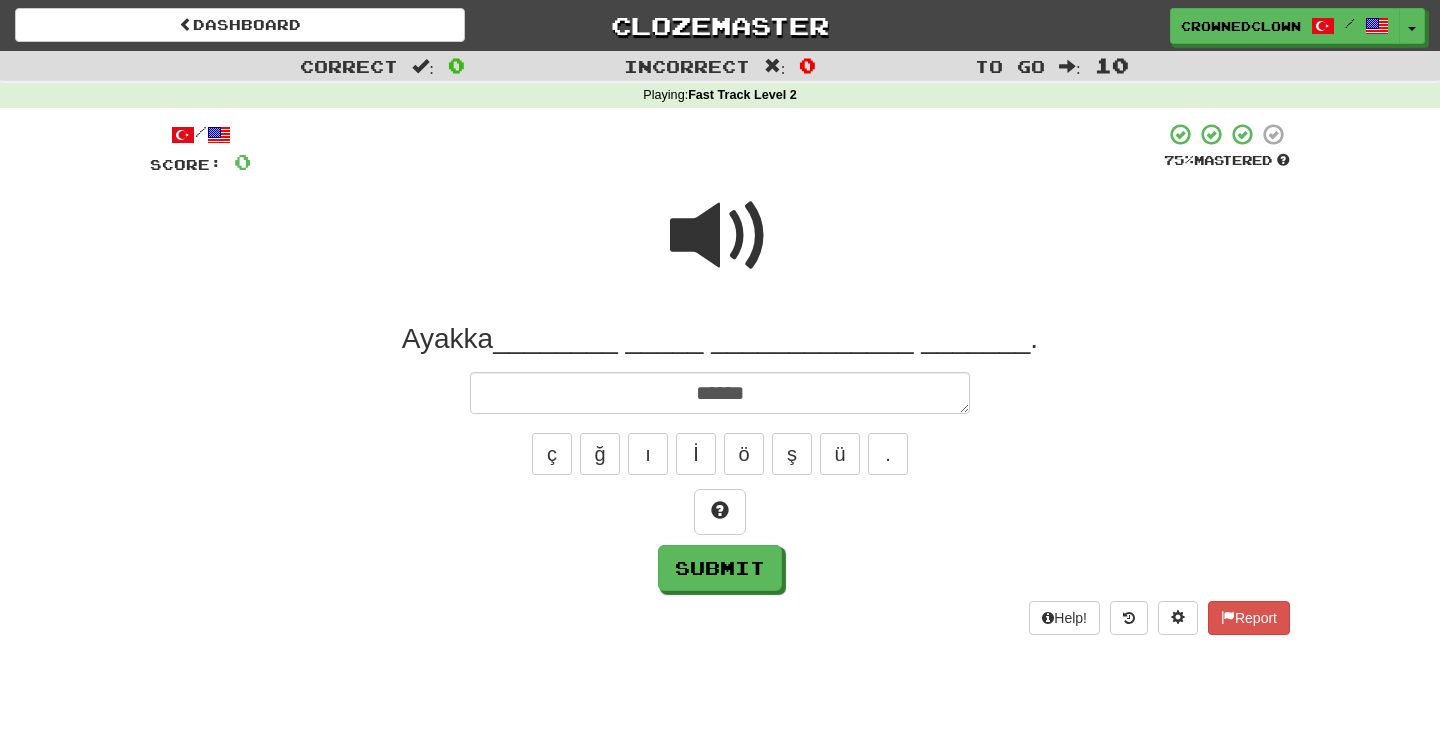 type on "*" 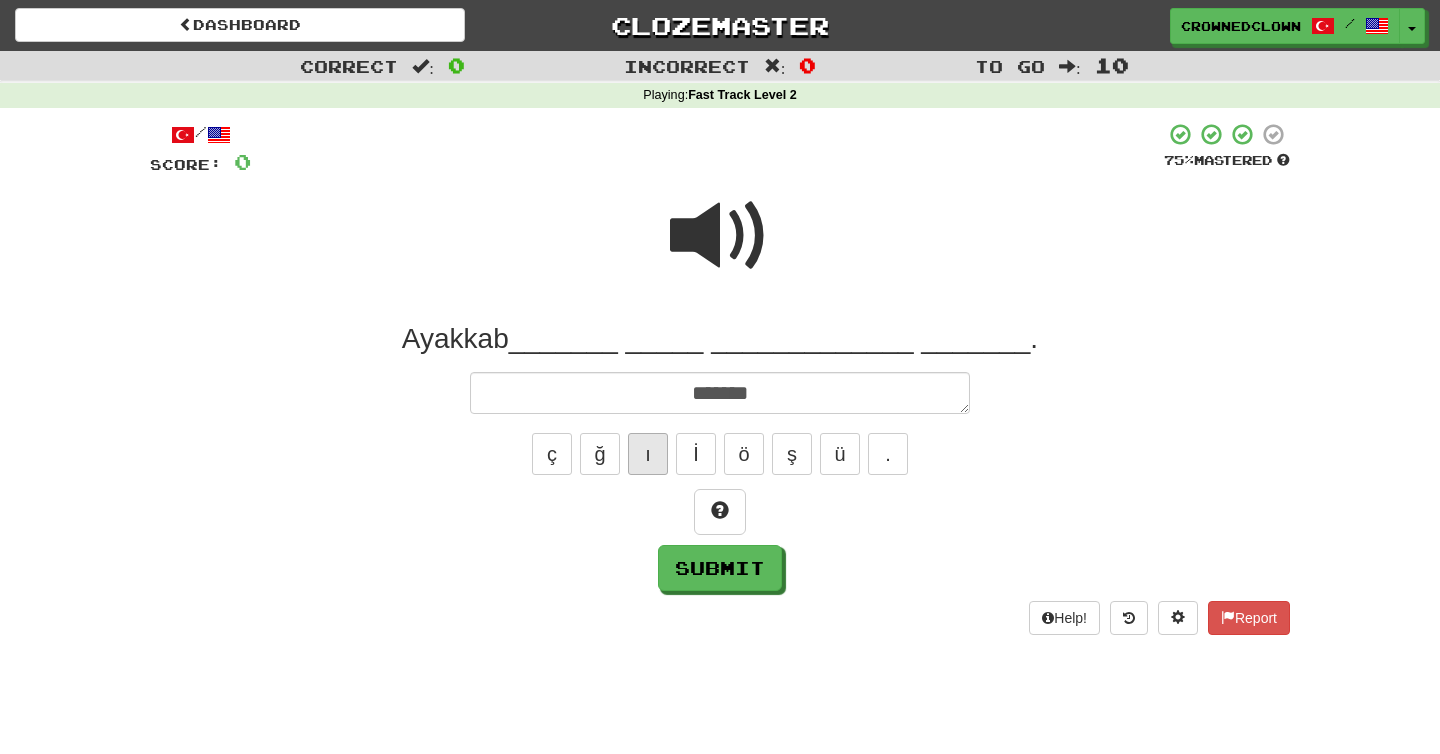 type on "*******" 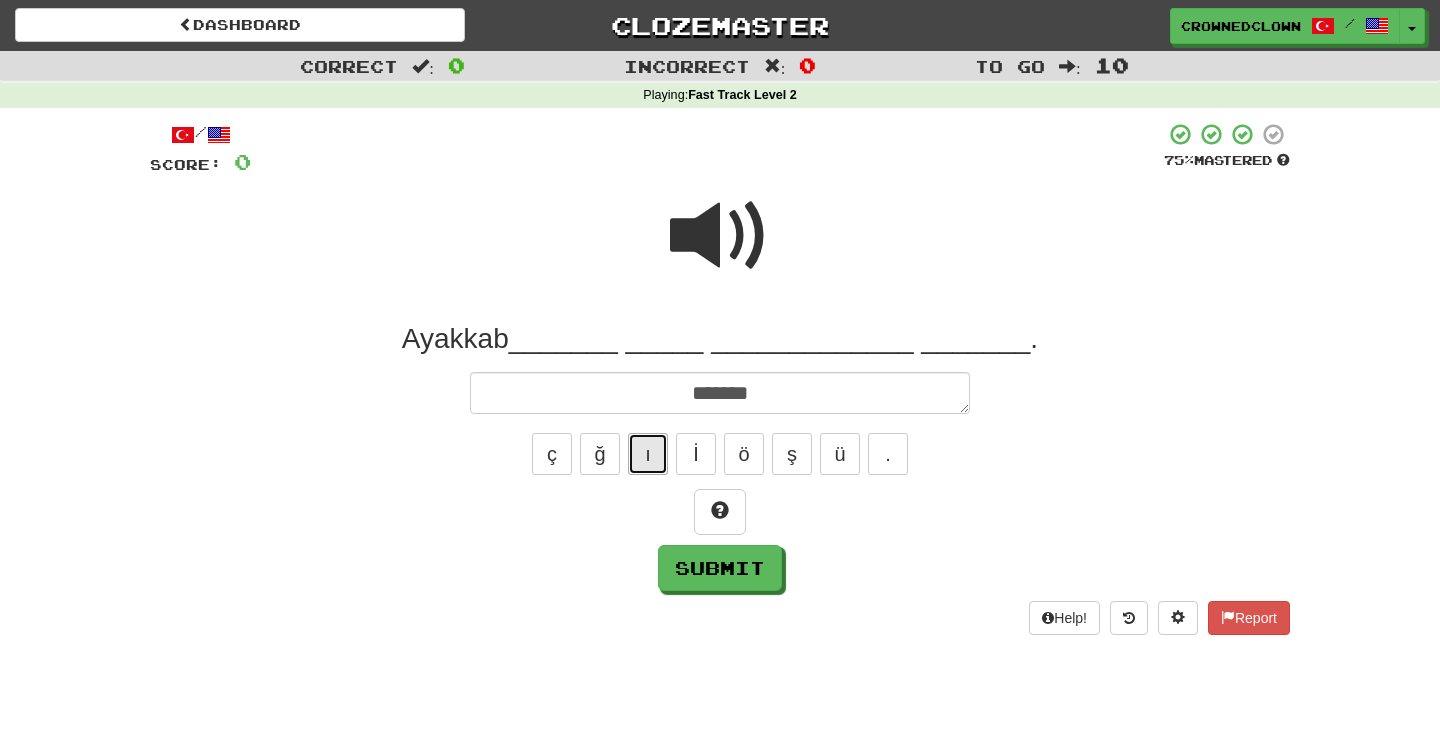 click on "ı" at bounding box center [648, 454] 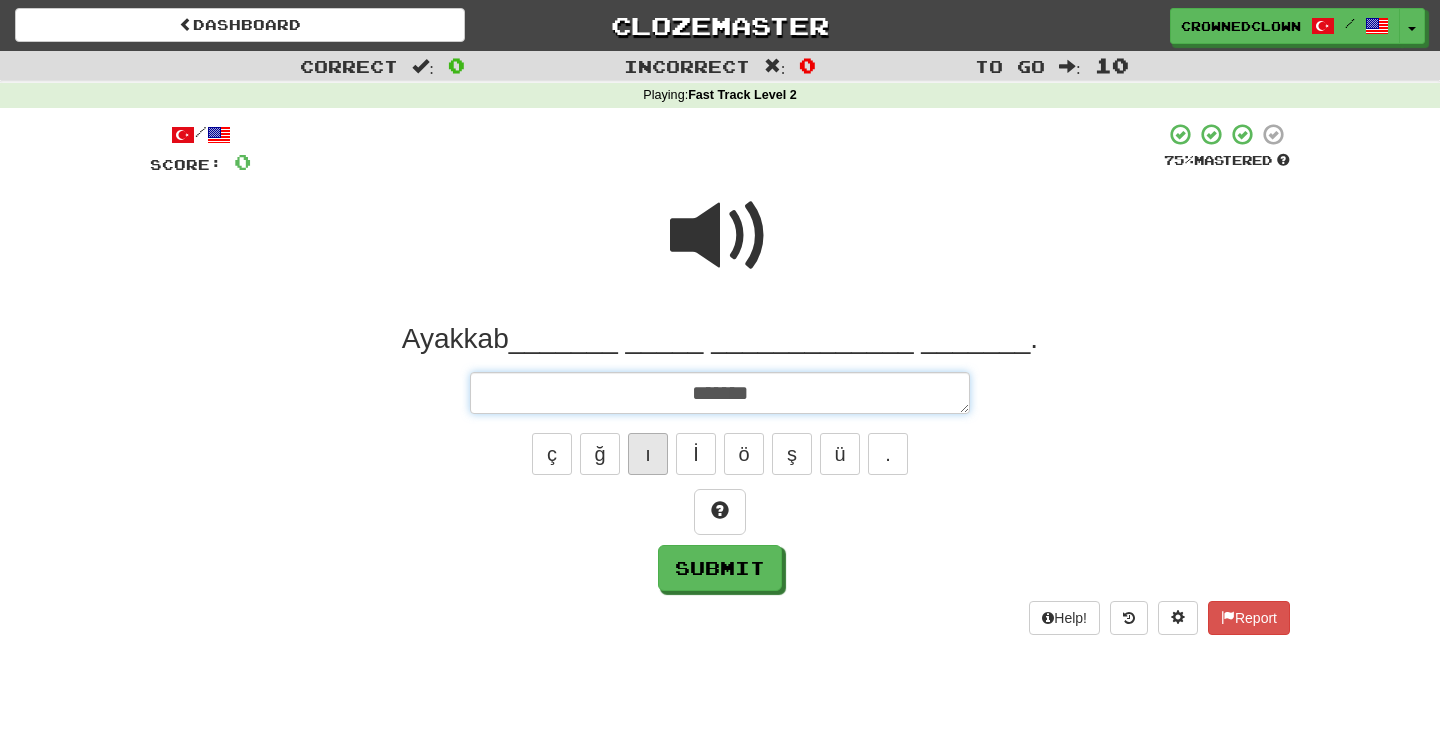 type on "*" 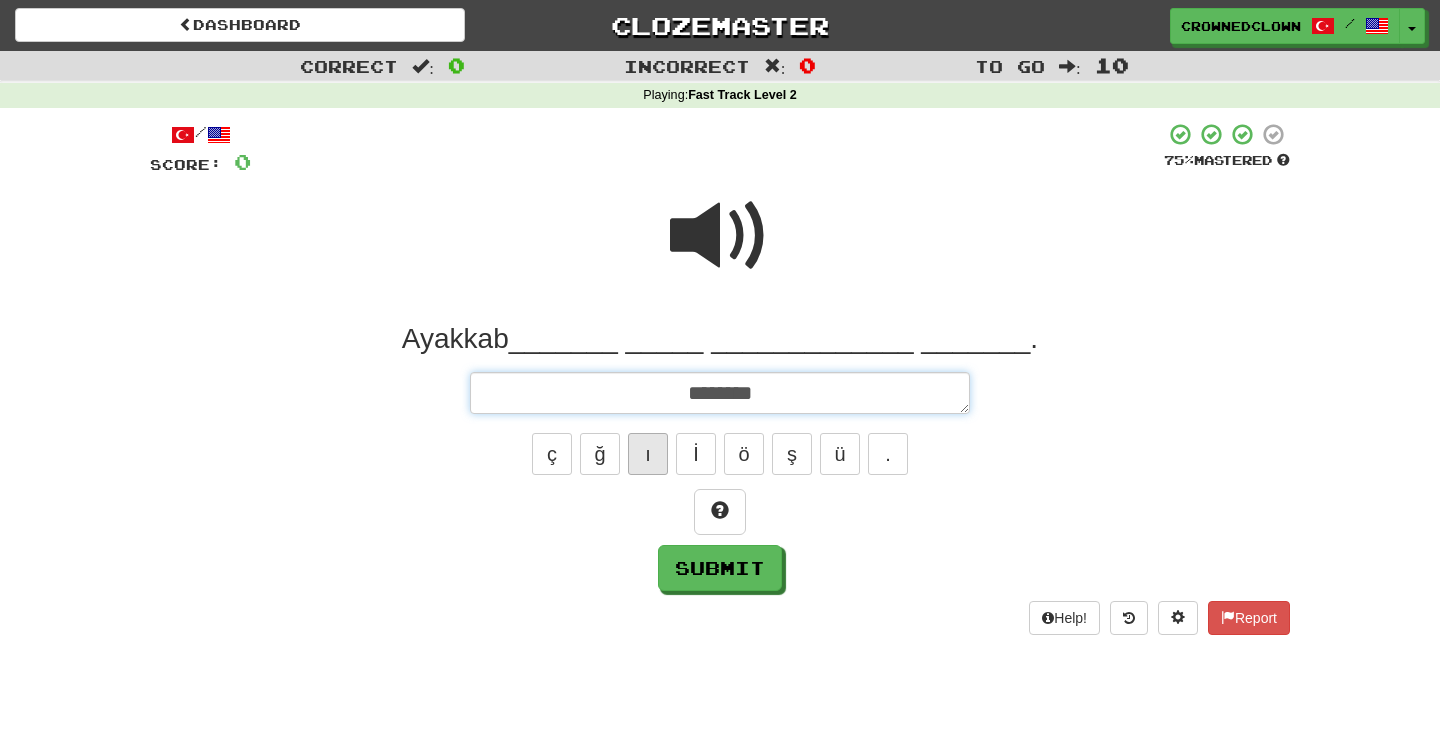 type on "*" 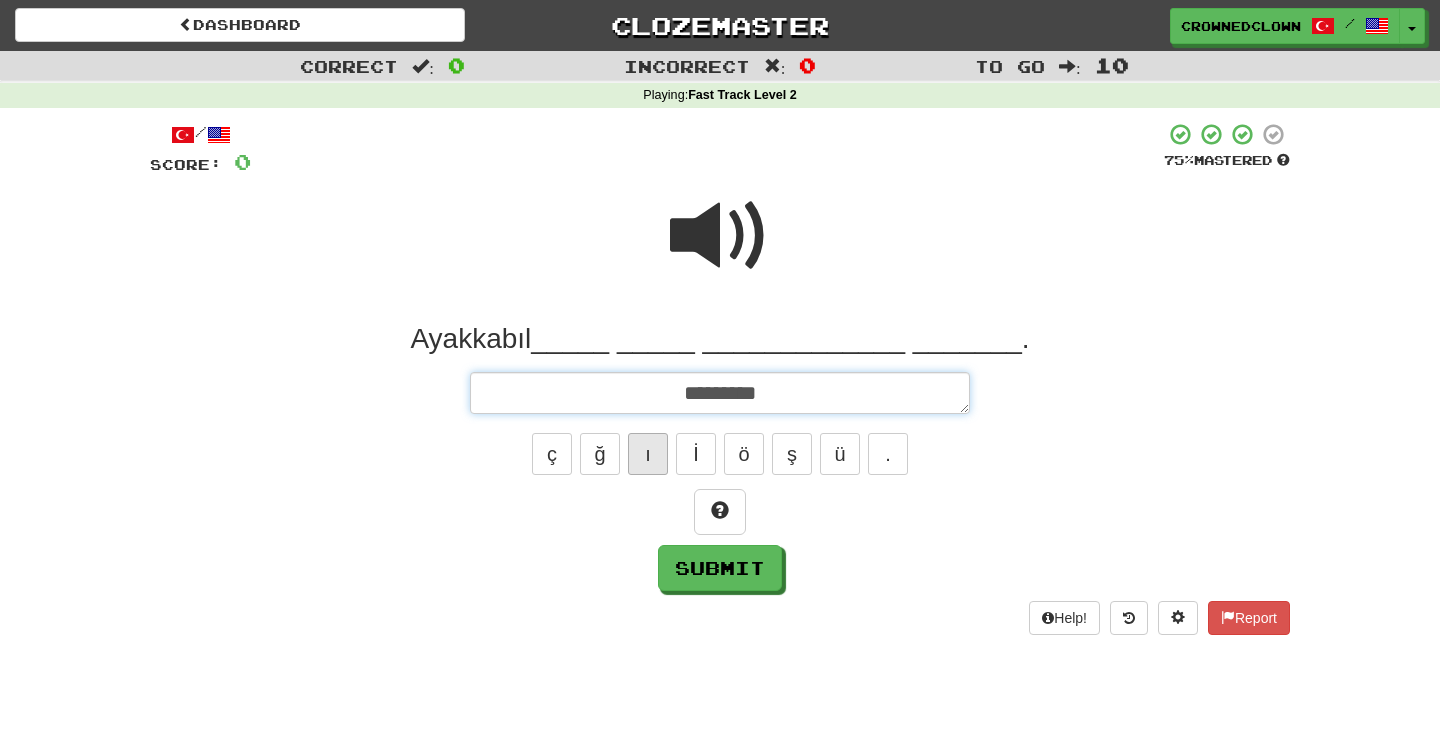 type on "*" 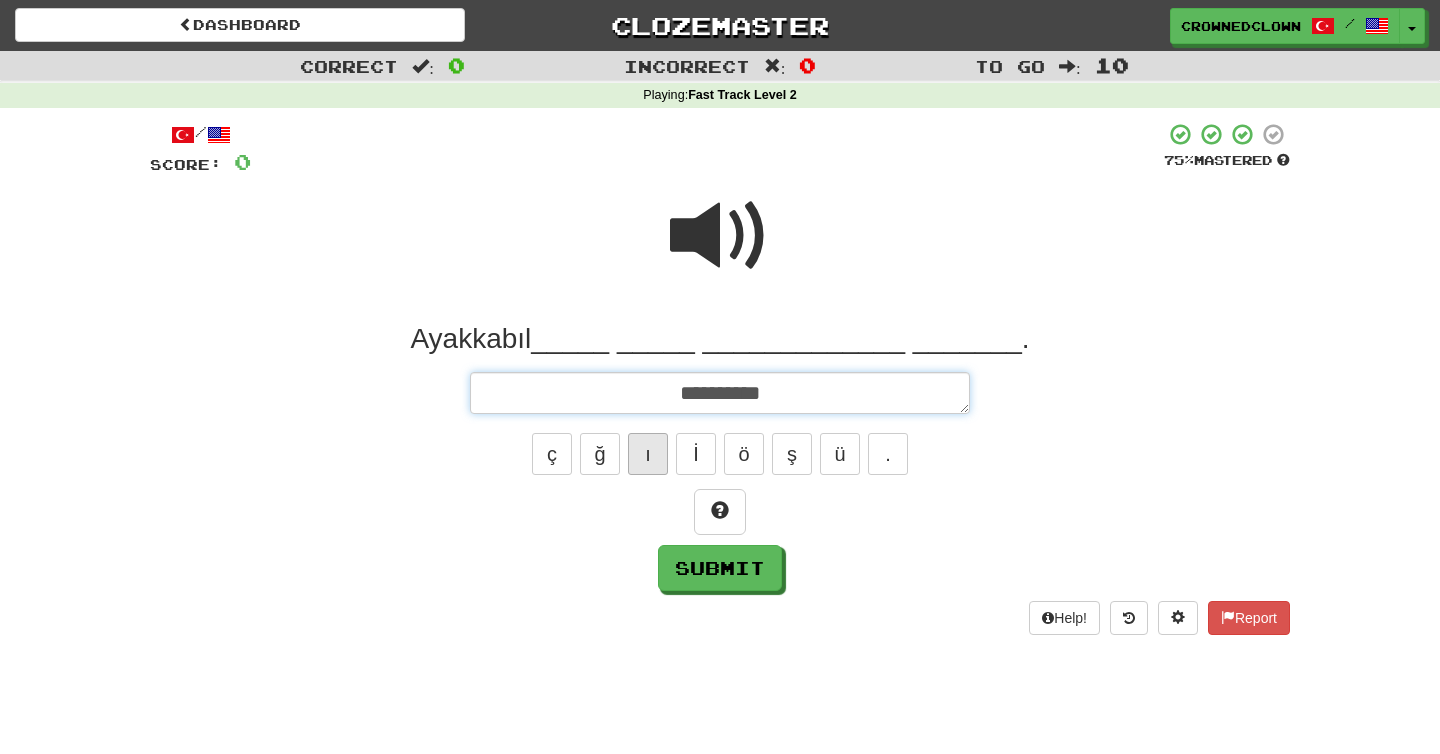 type on "*" 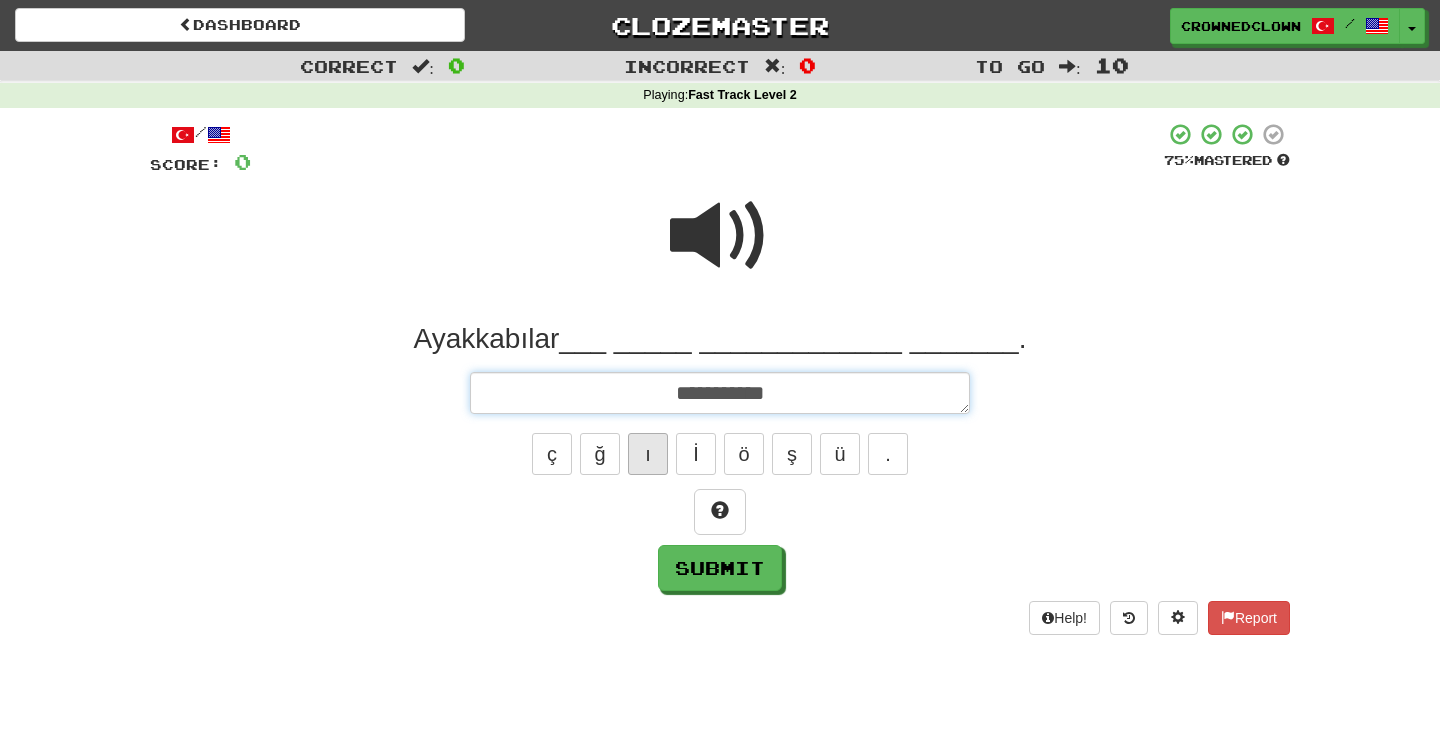 type on "**********" 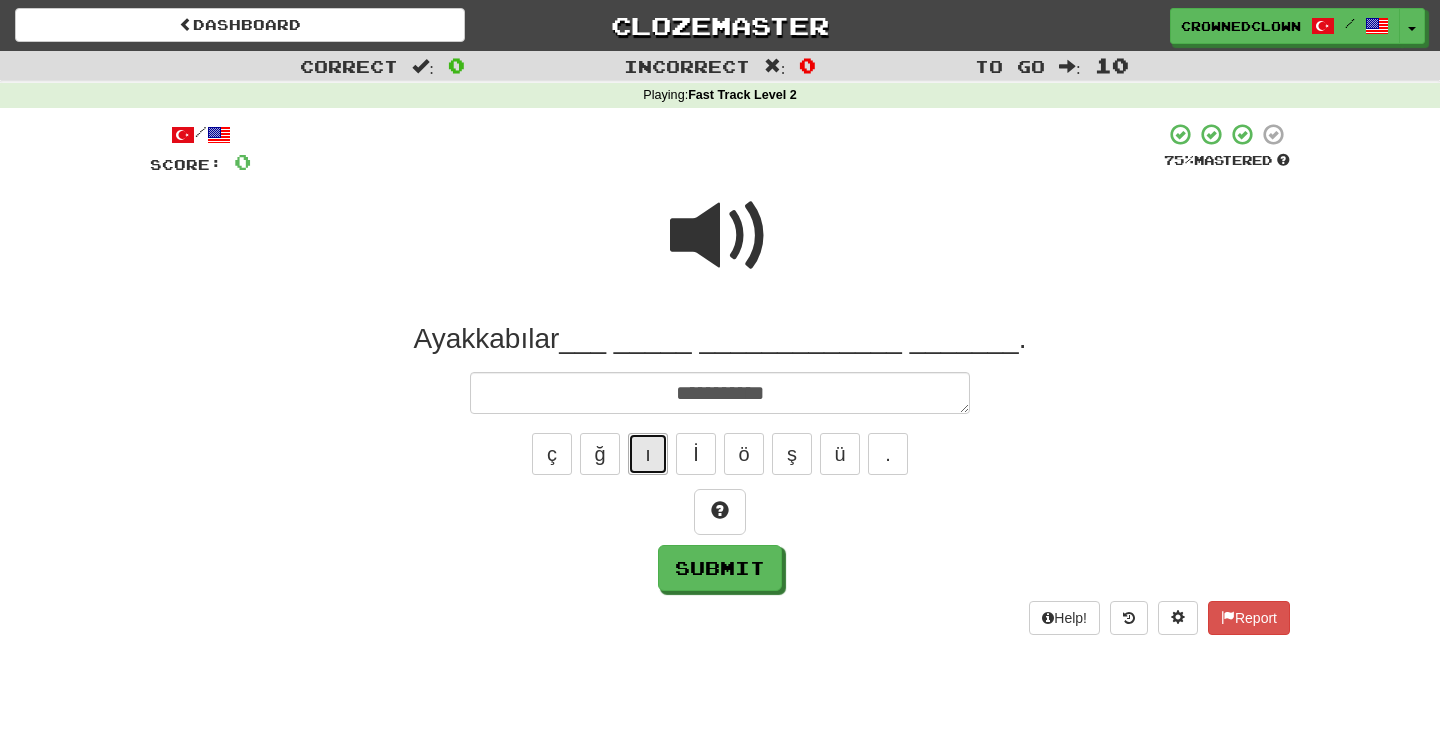 click on "ı" at bounding box center [648, 454] 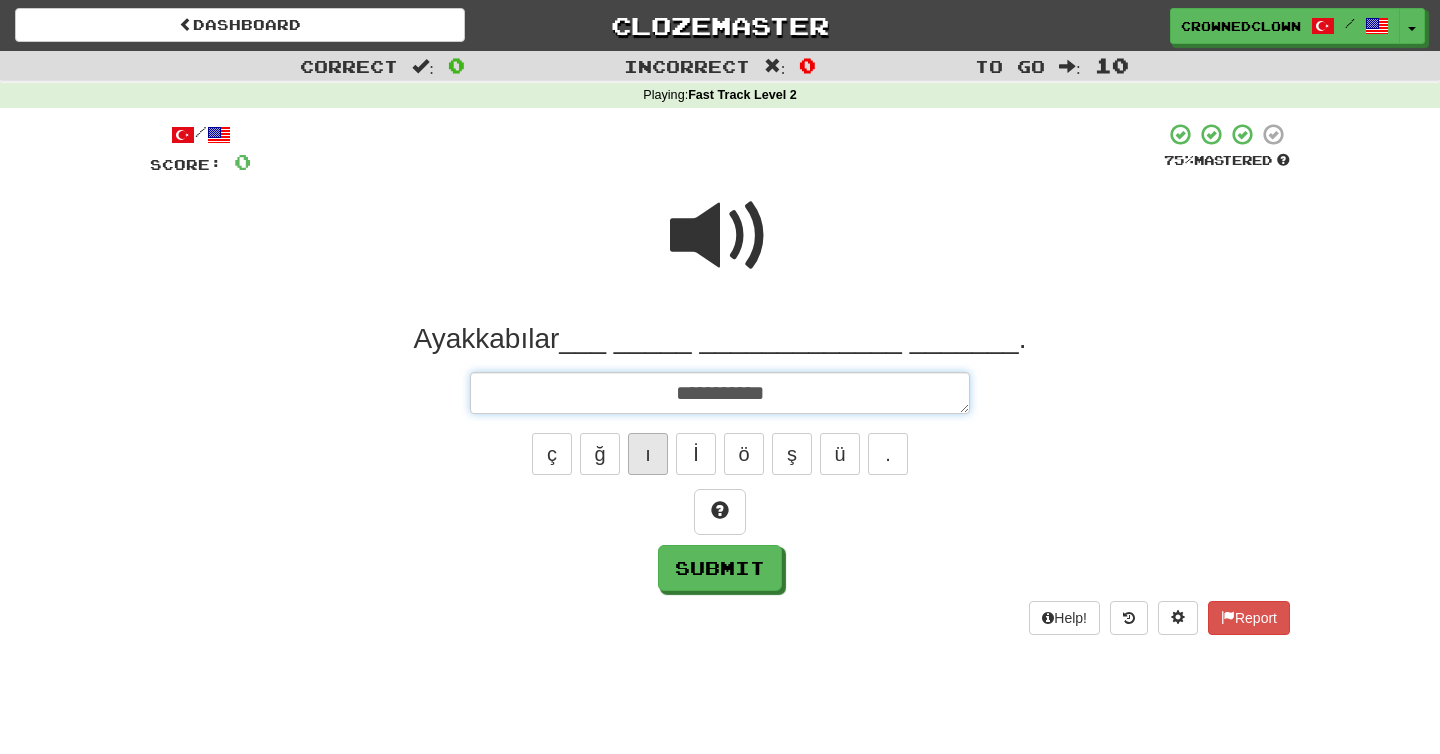 type on "*" 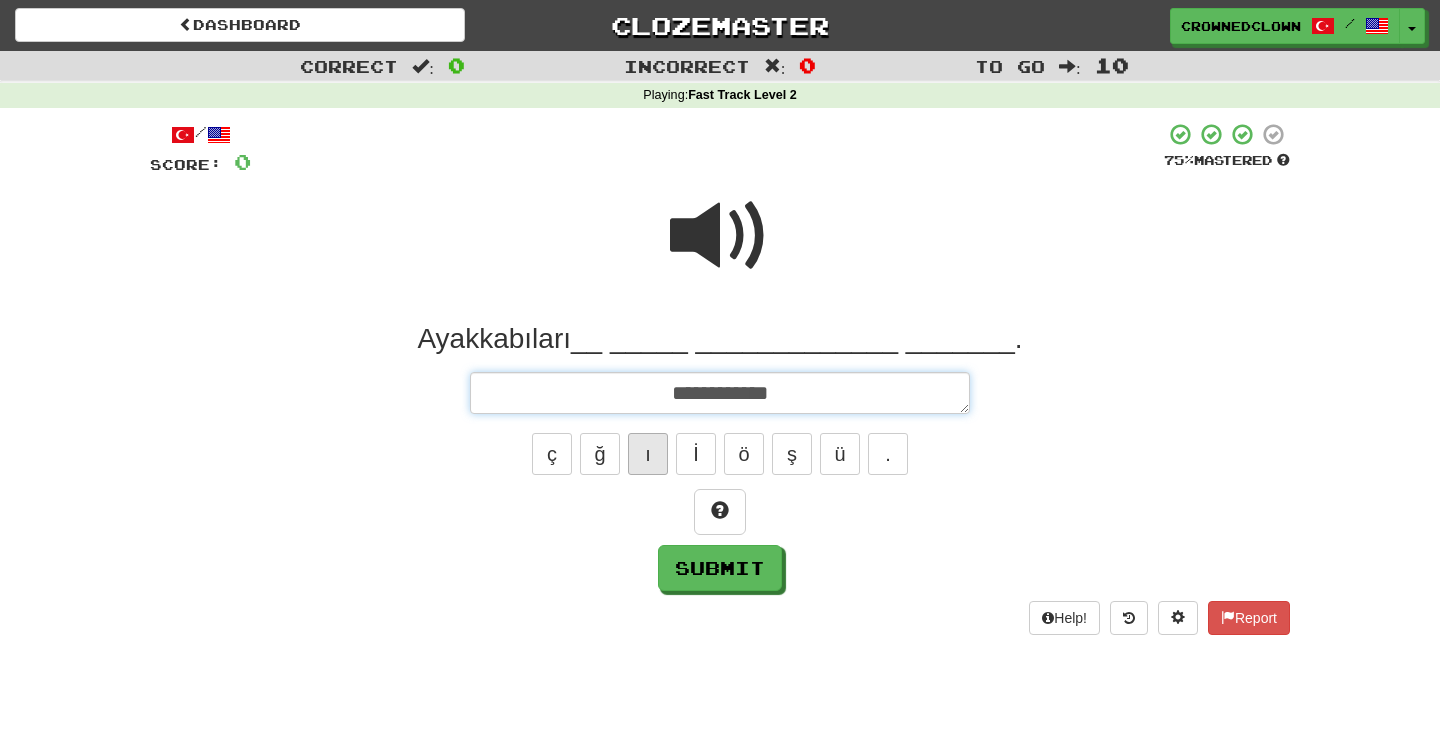 type on "*" 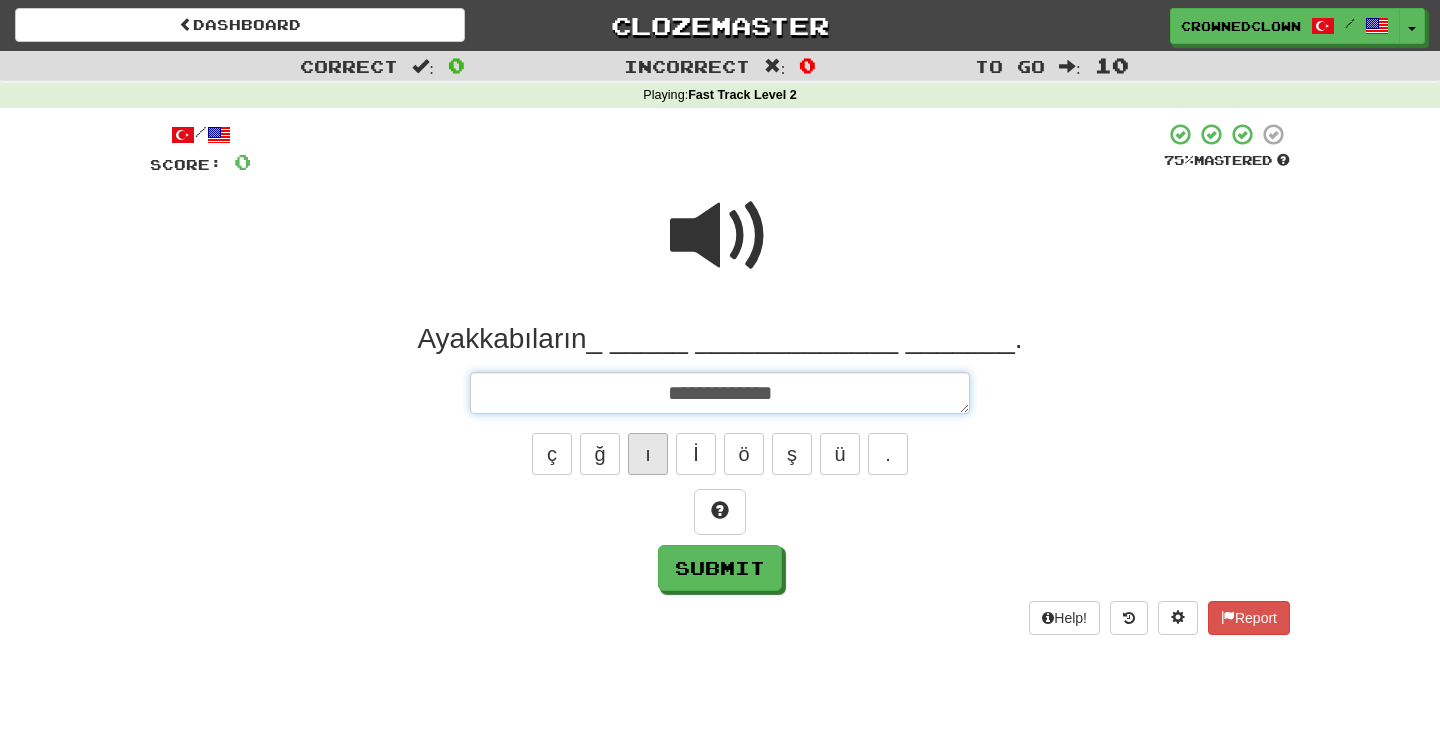 type on "**********" 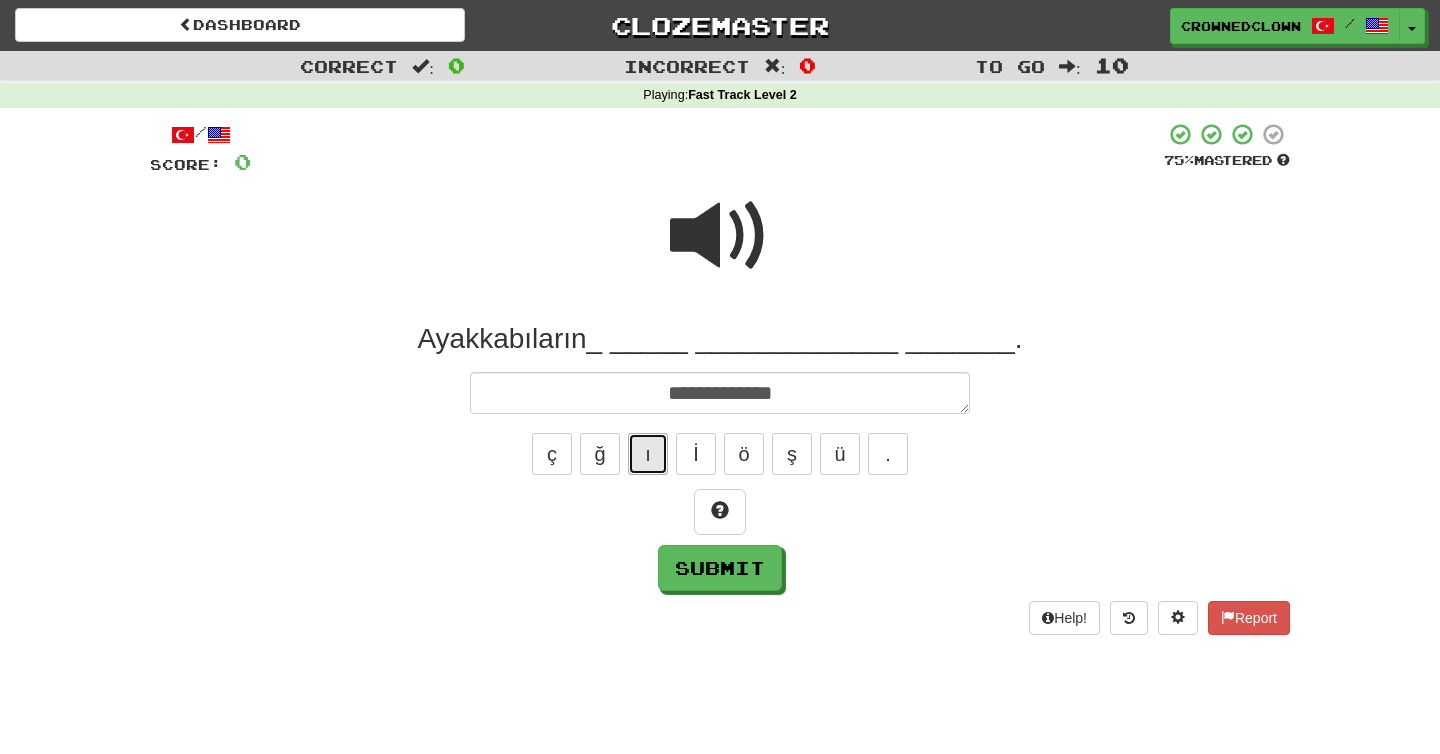 click on "ı" at bounding box center [648, 454] 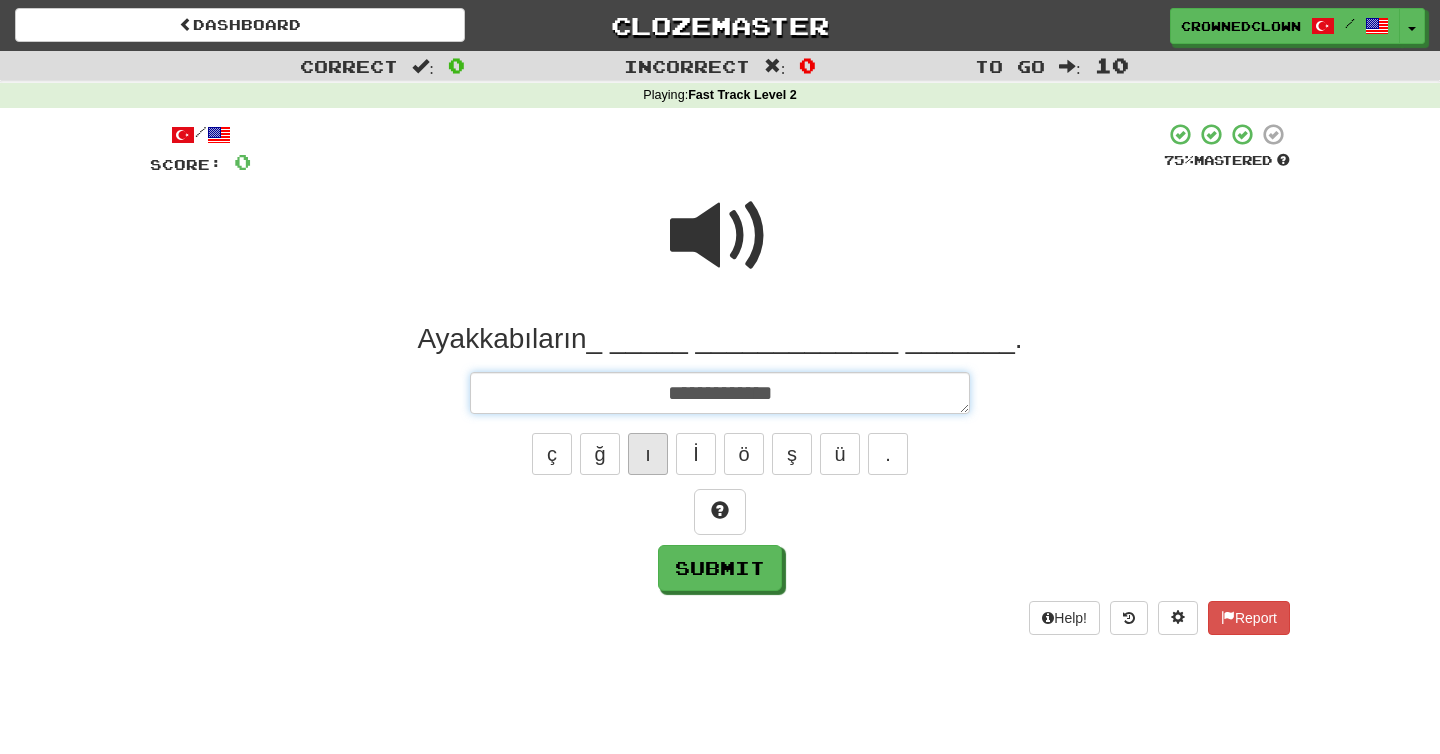 type on "*" 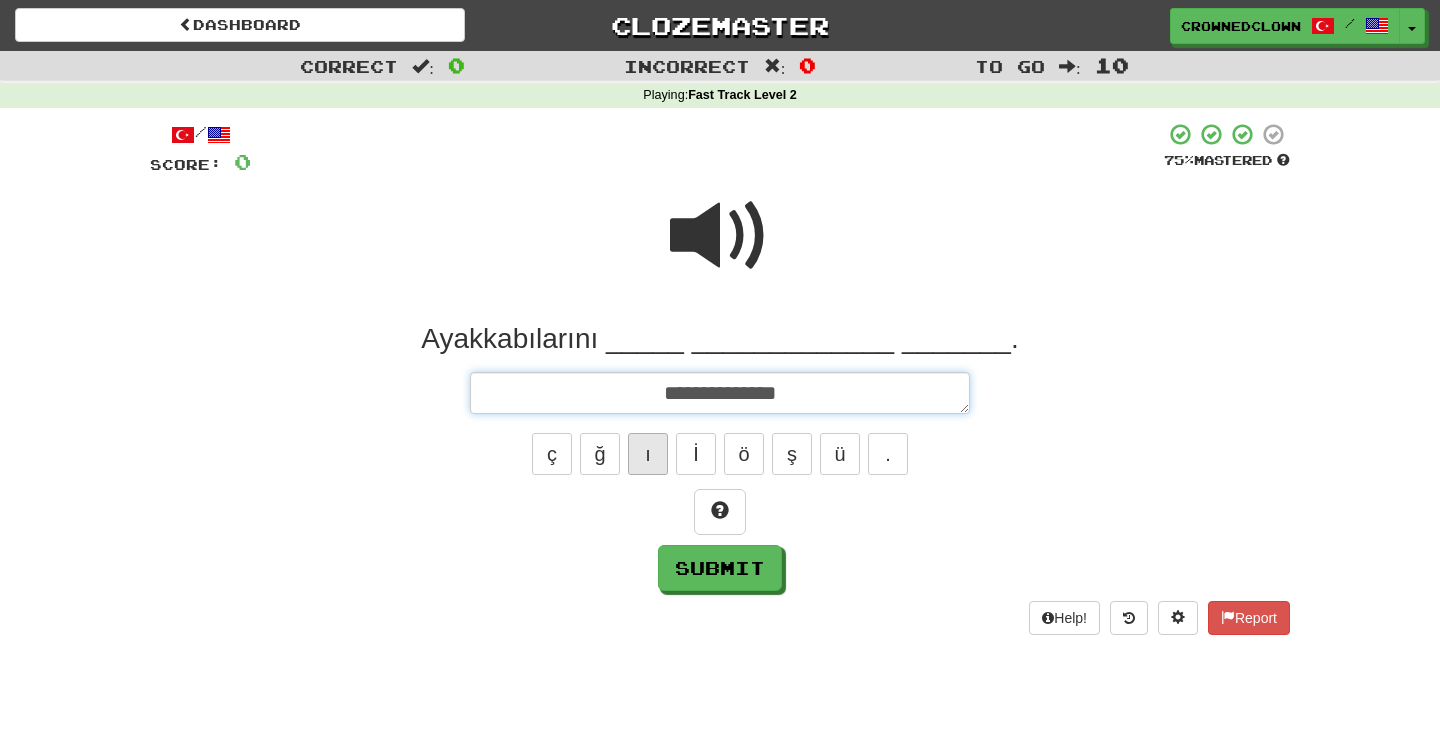 type on "*" 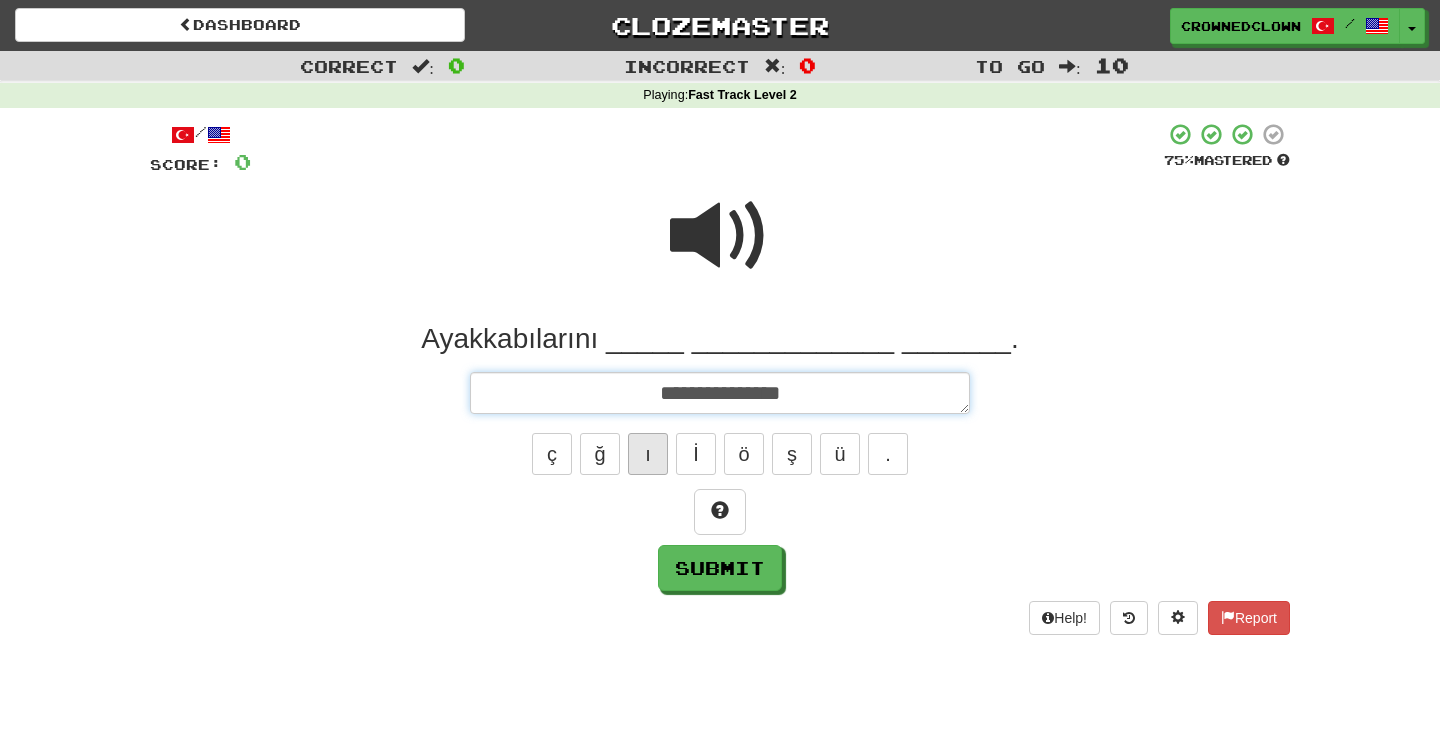 type on "*" 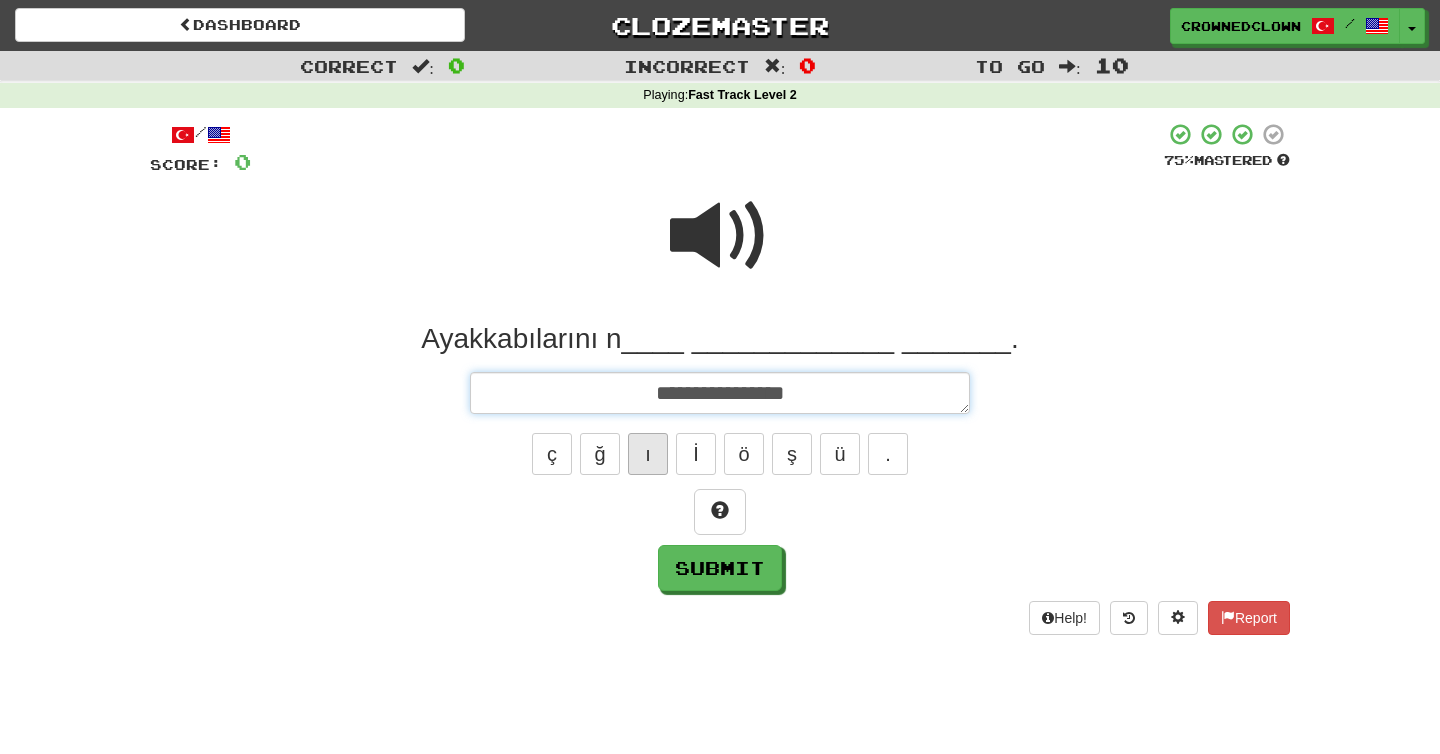 type on "**********" 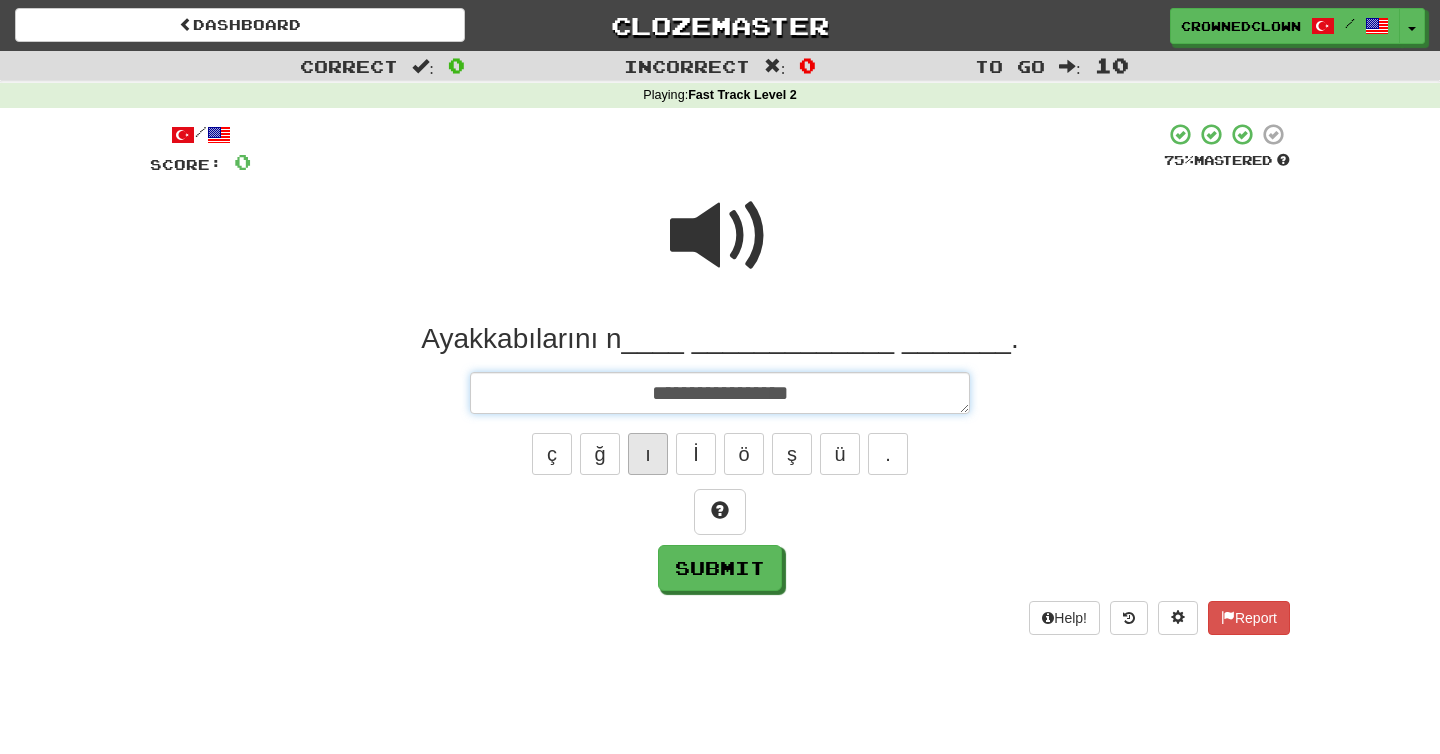 type on "*" 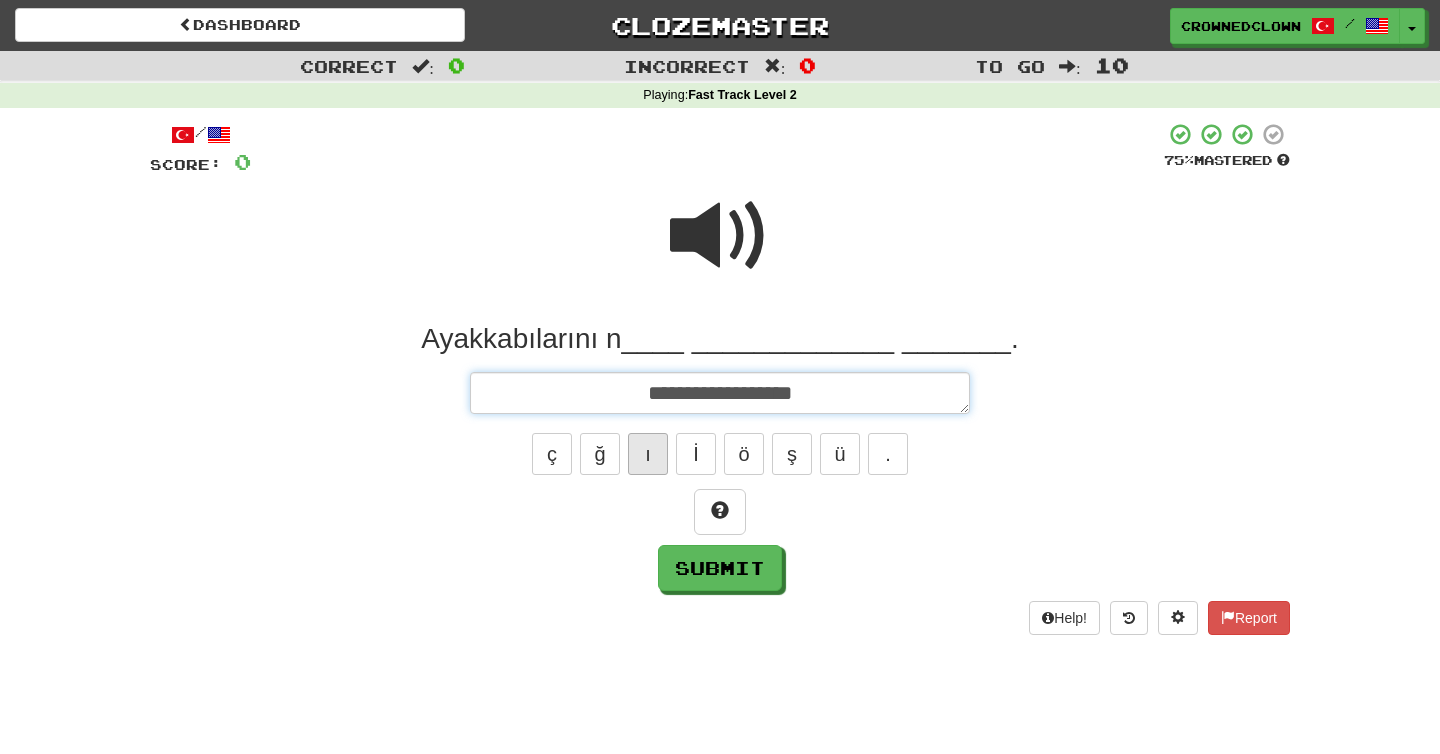 type on "*" 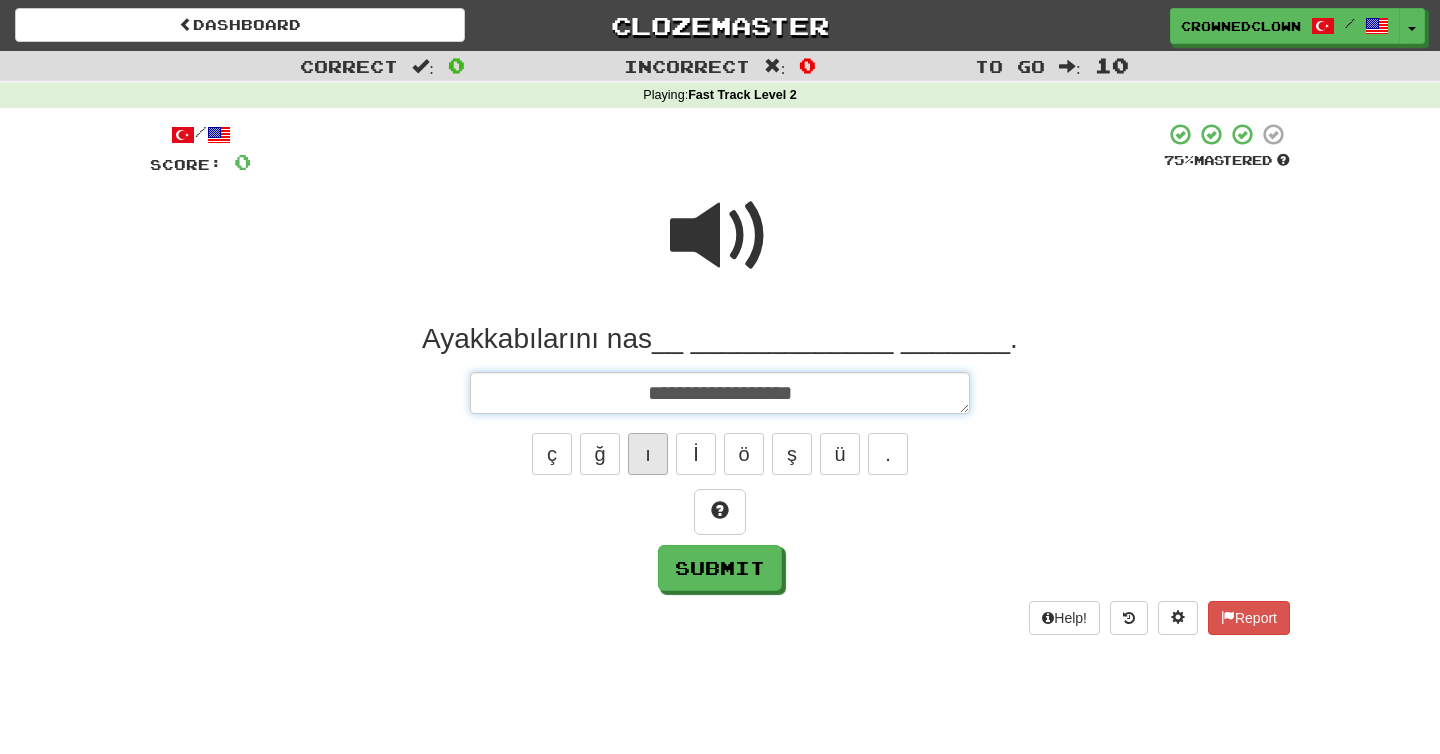 type on "**********" 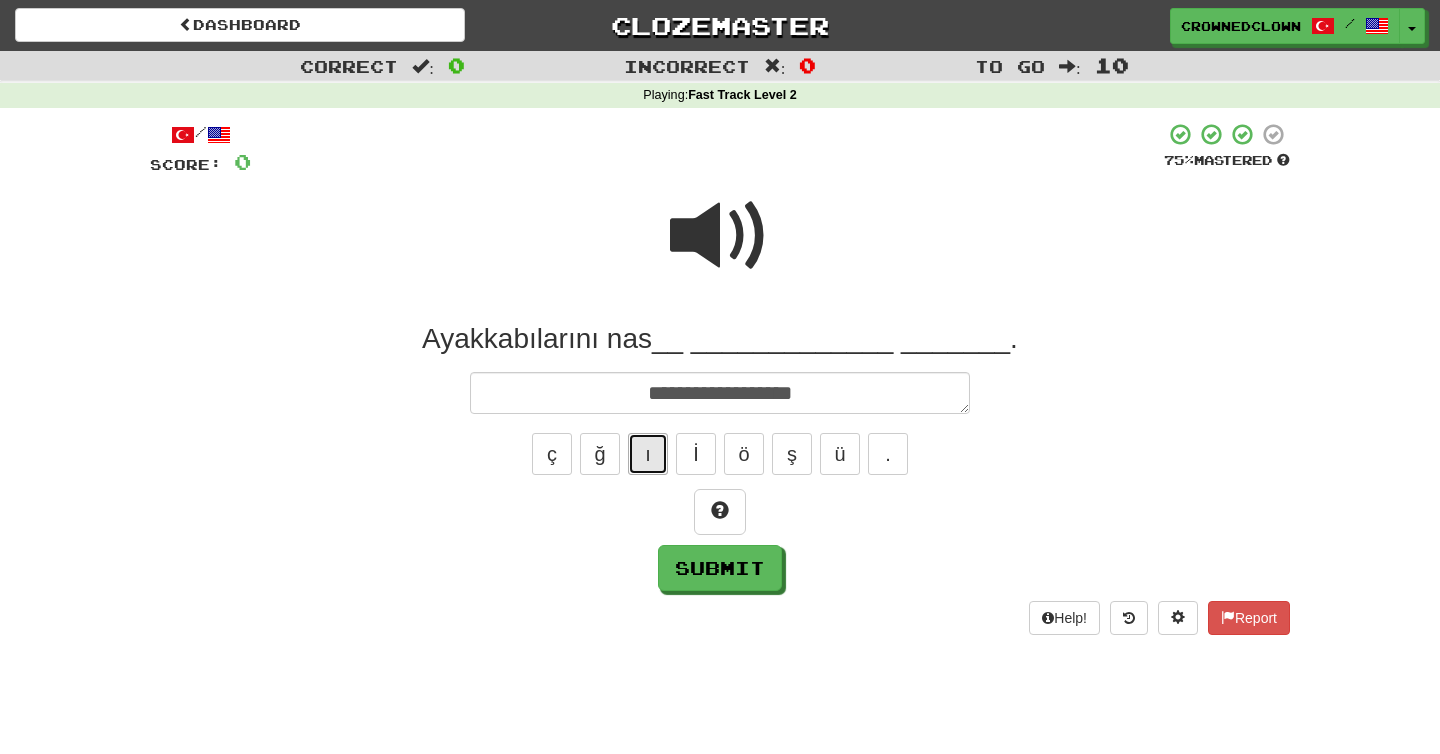 click on "ı" at bounding box center [648, 454] 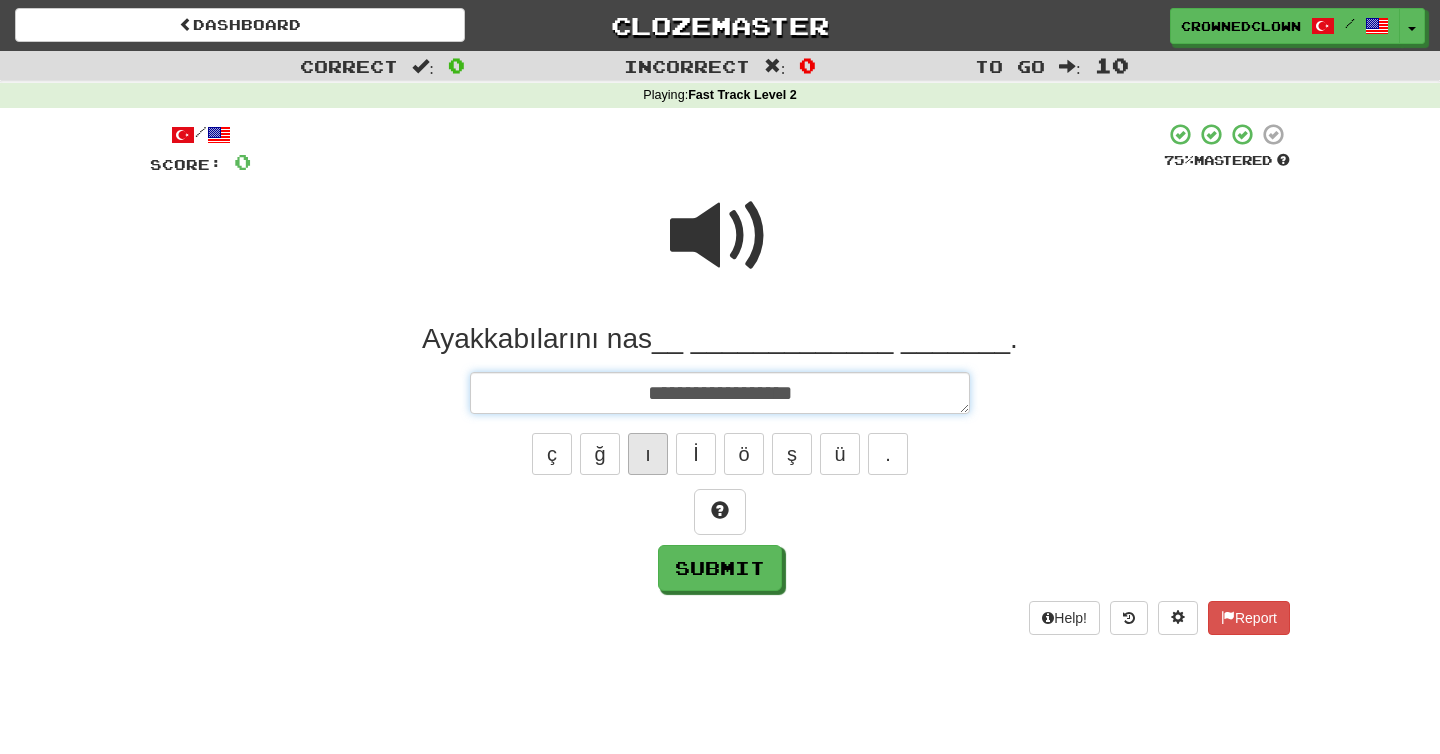 type on "*" 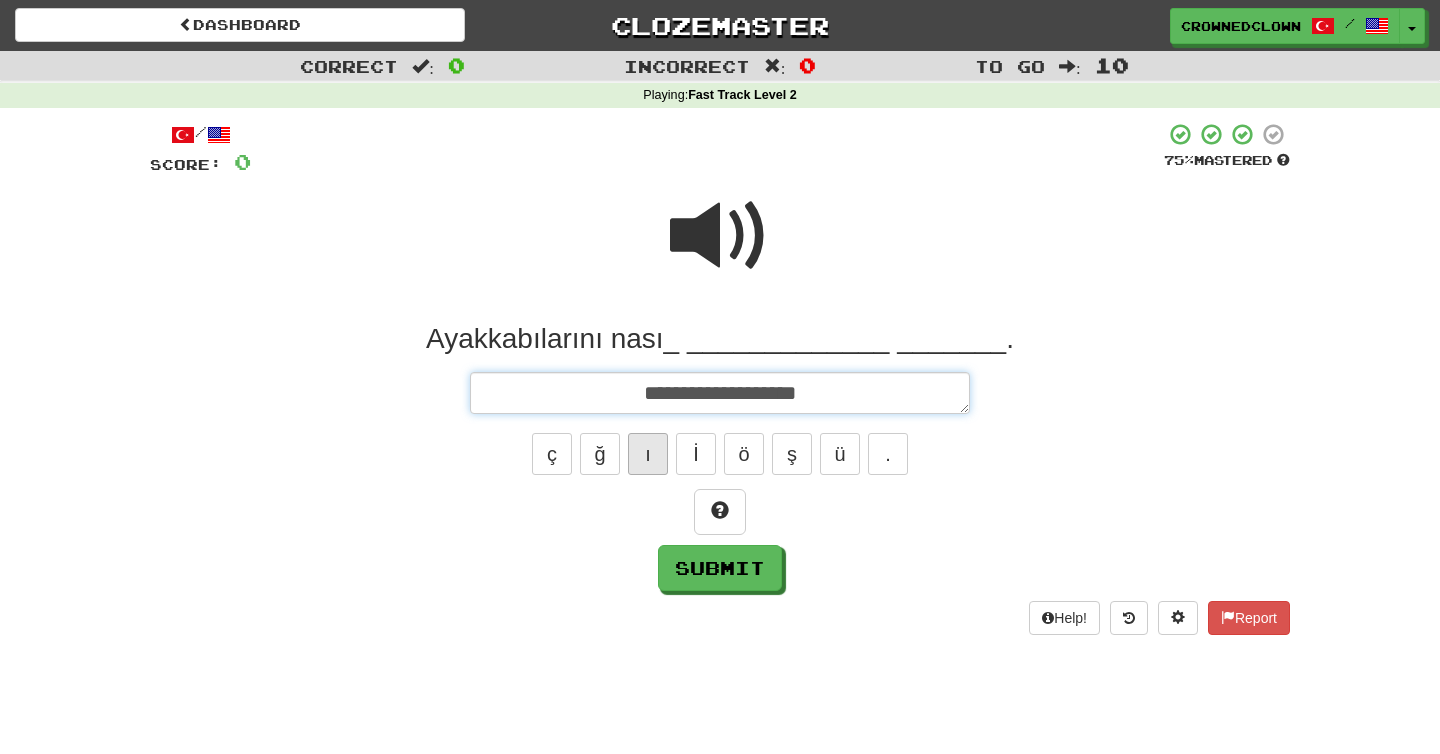type on "*" 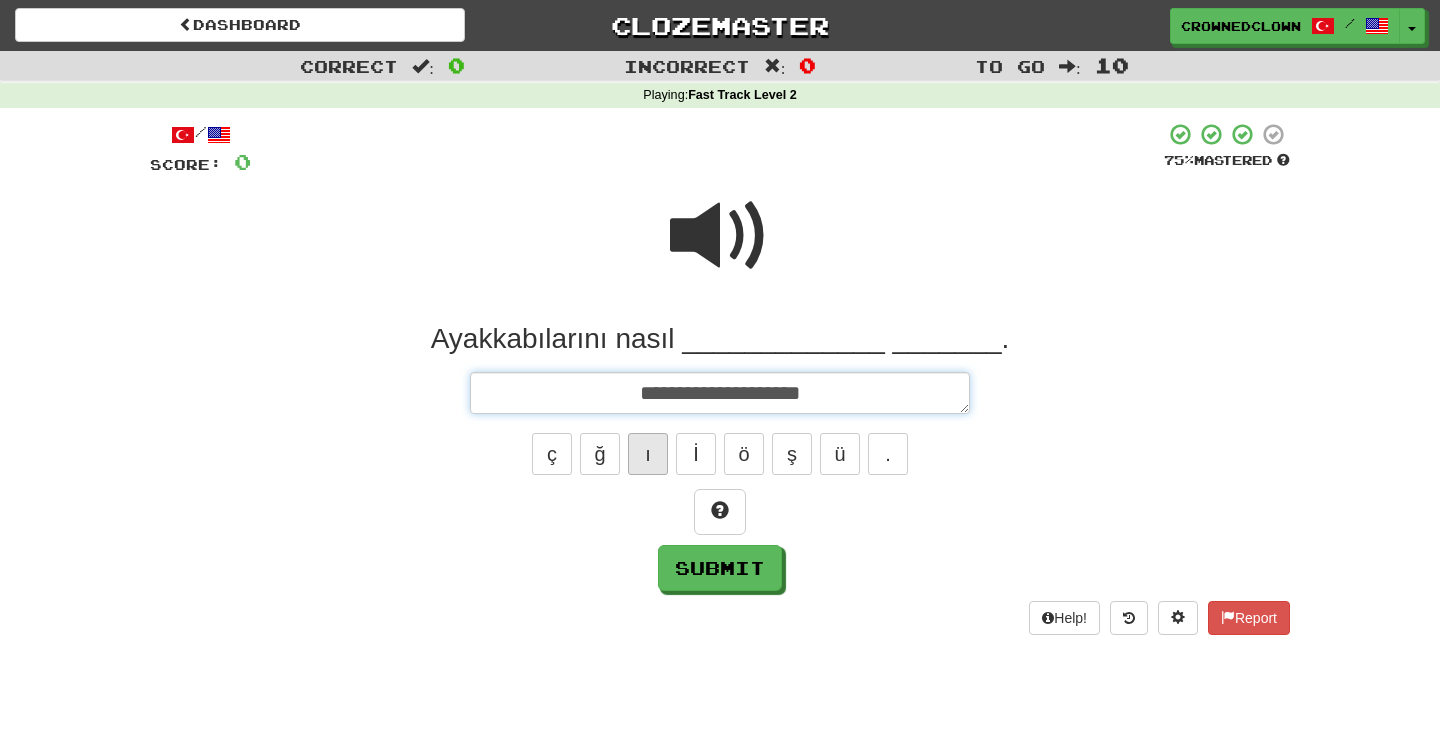 type on "*" 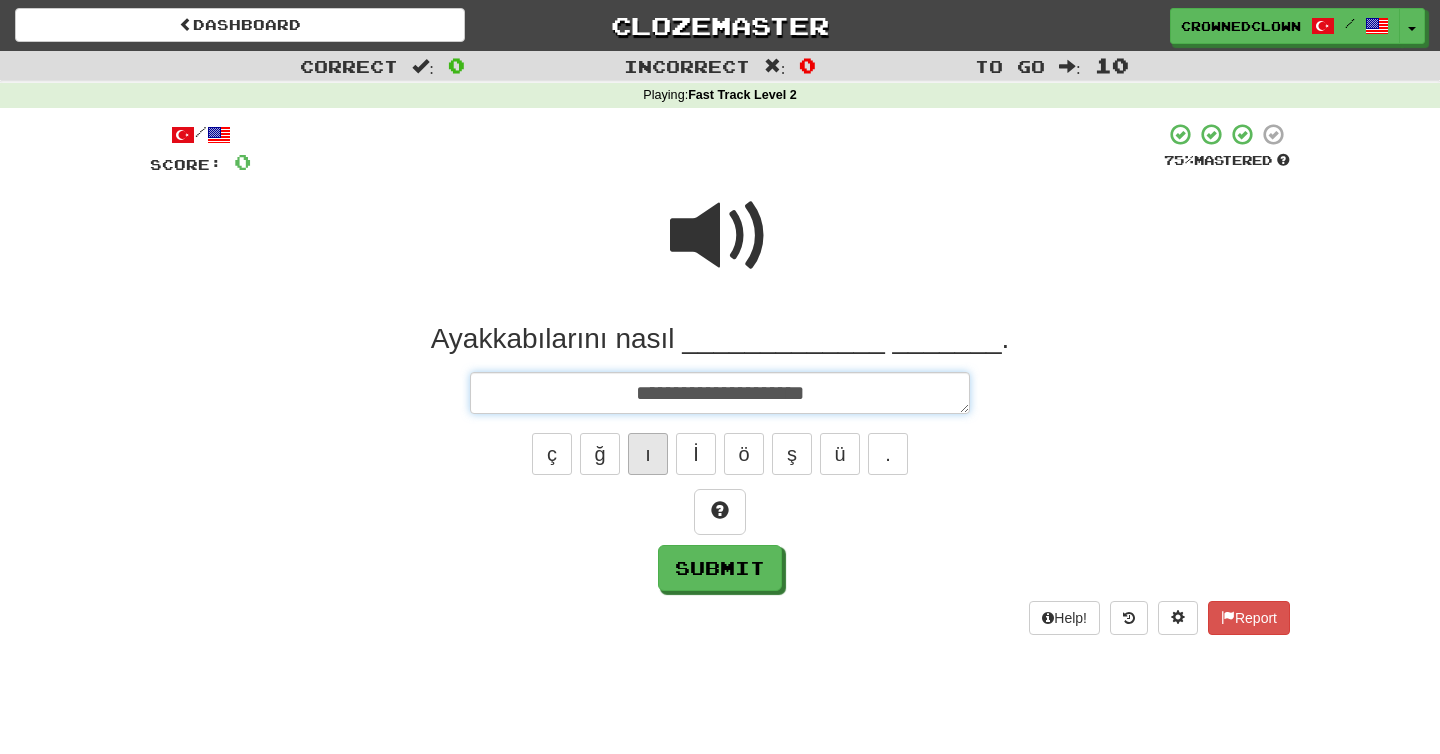 type on "*" 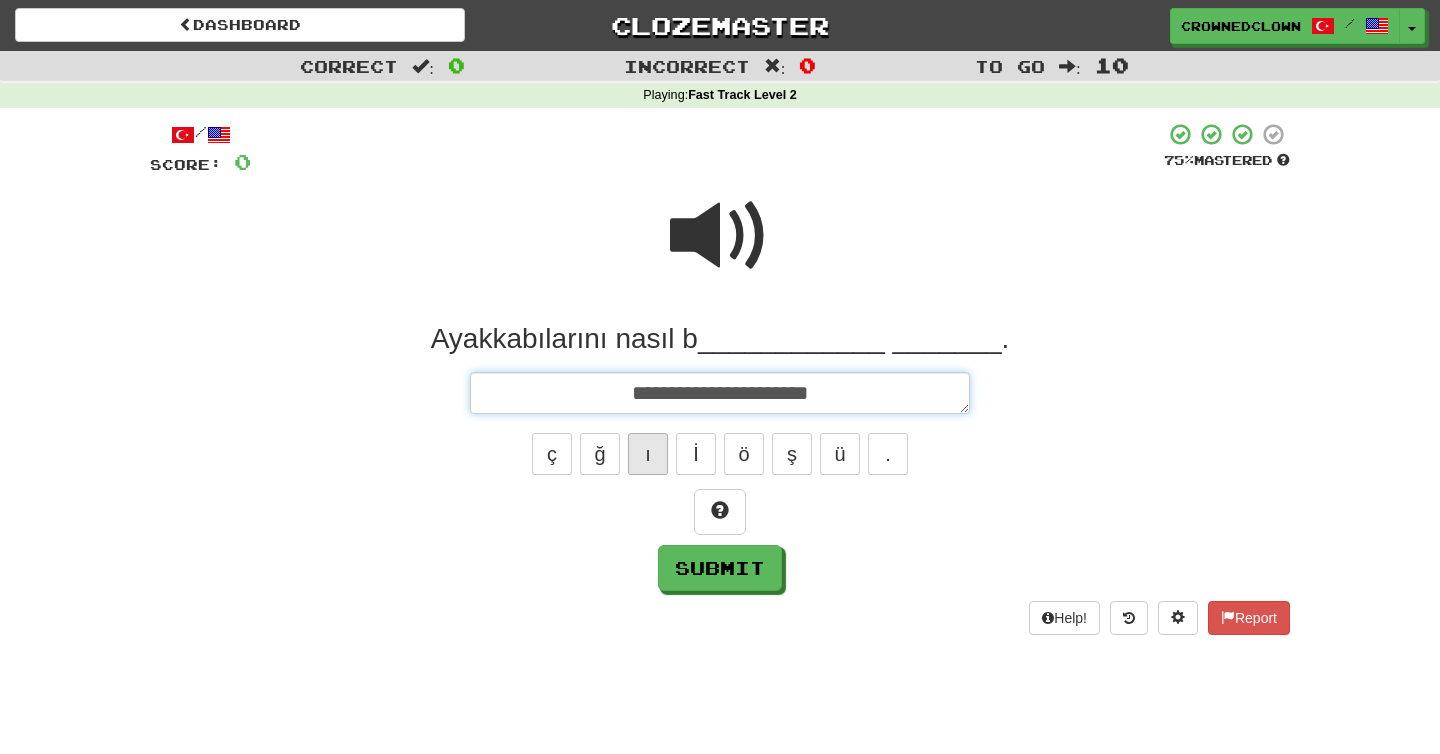 type on "*" 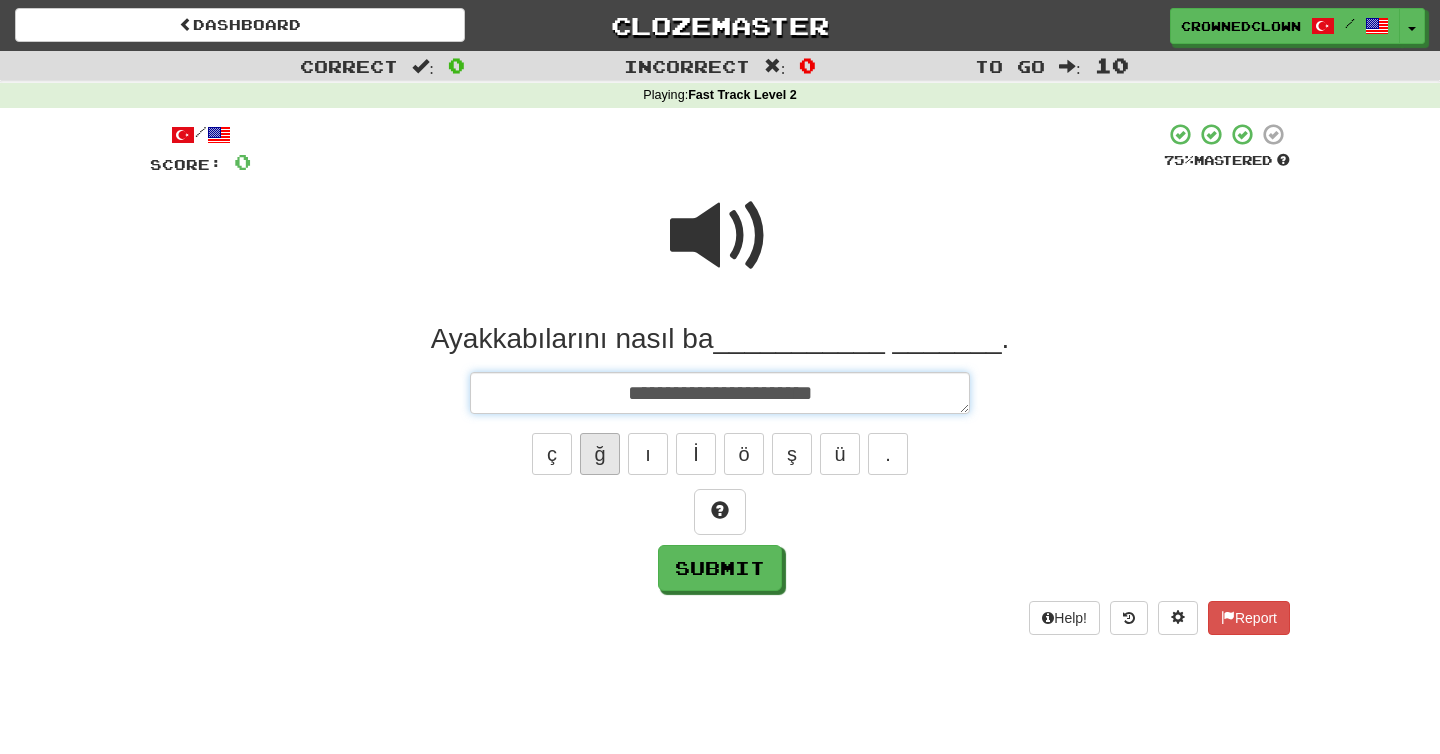 type on "**********" 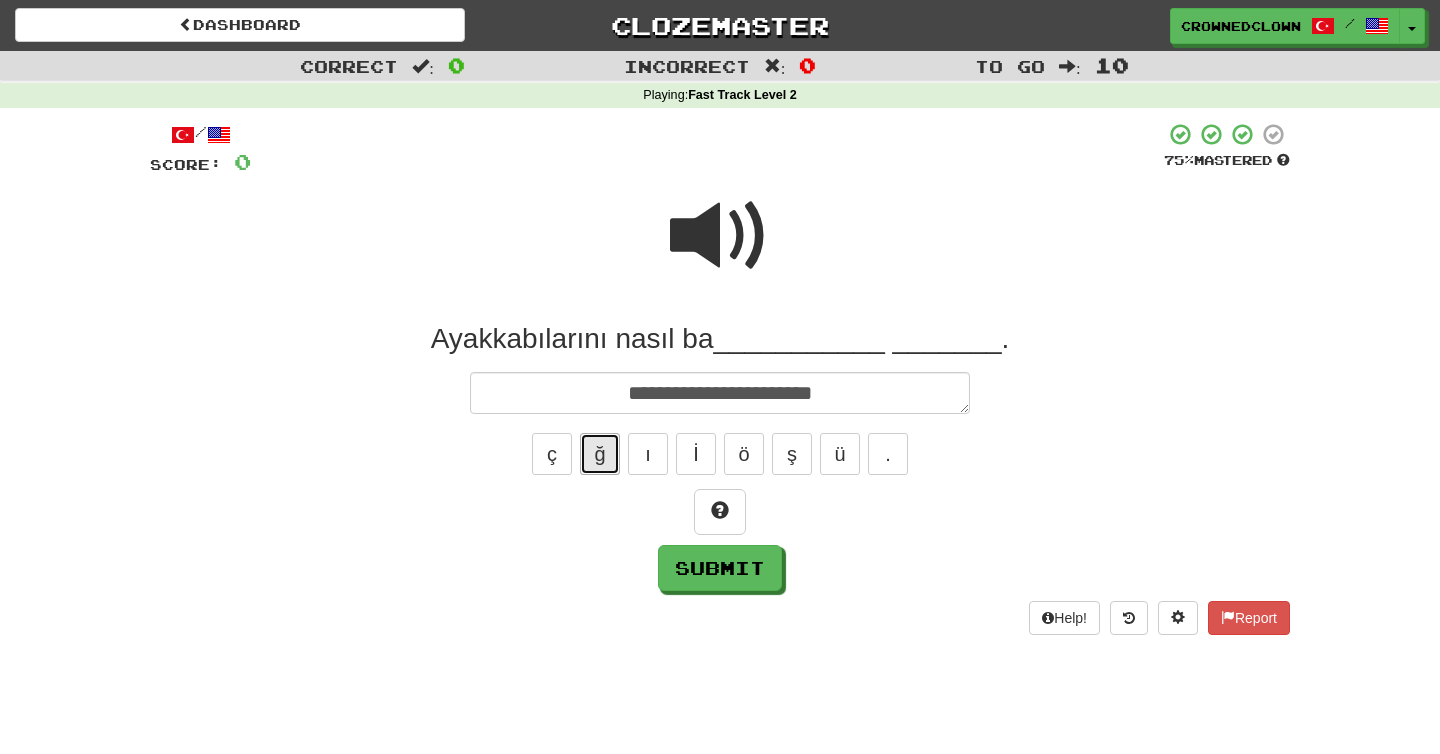click on "ğ" at bounding box center (600, 454) 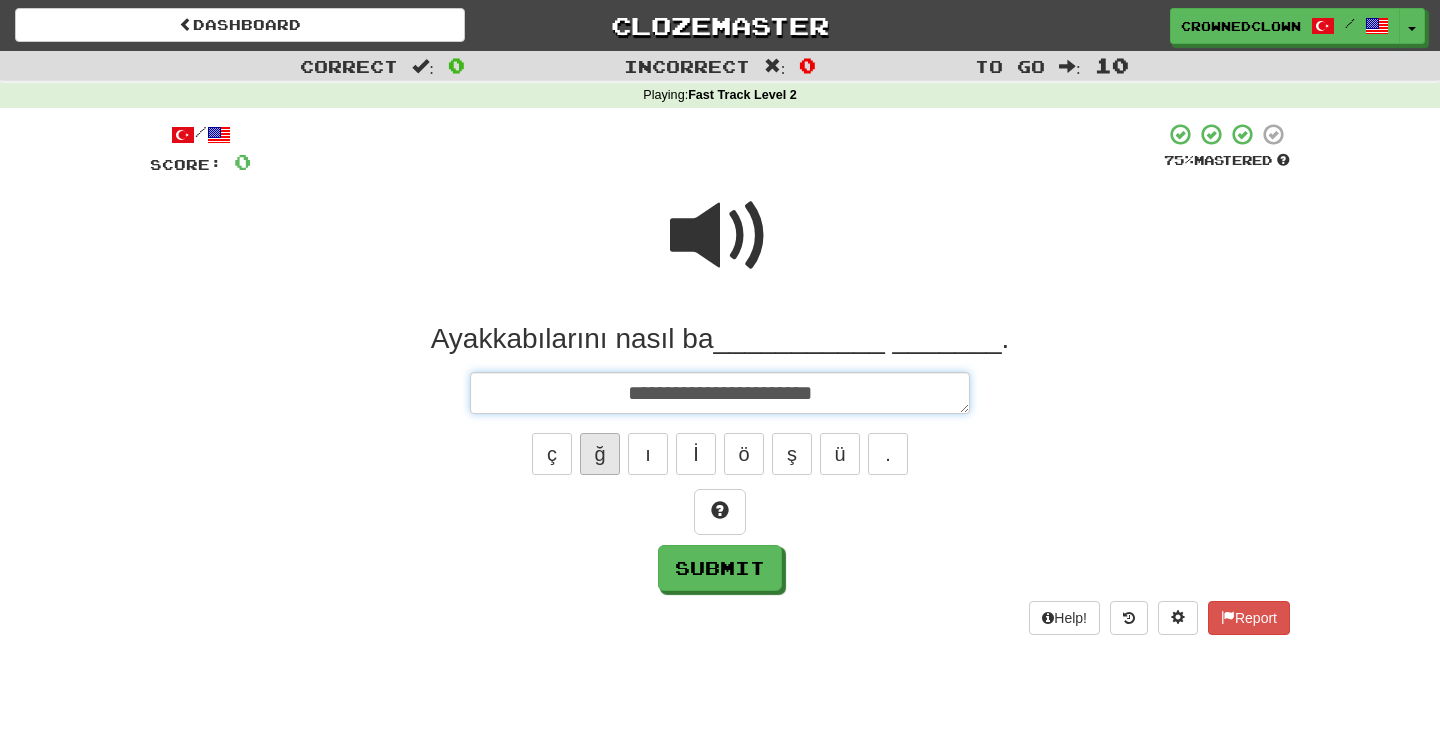 type on "*" 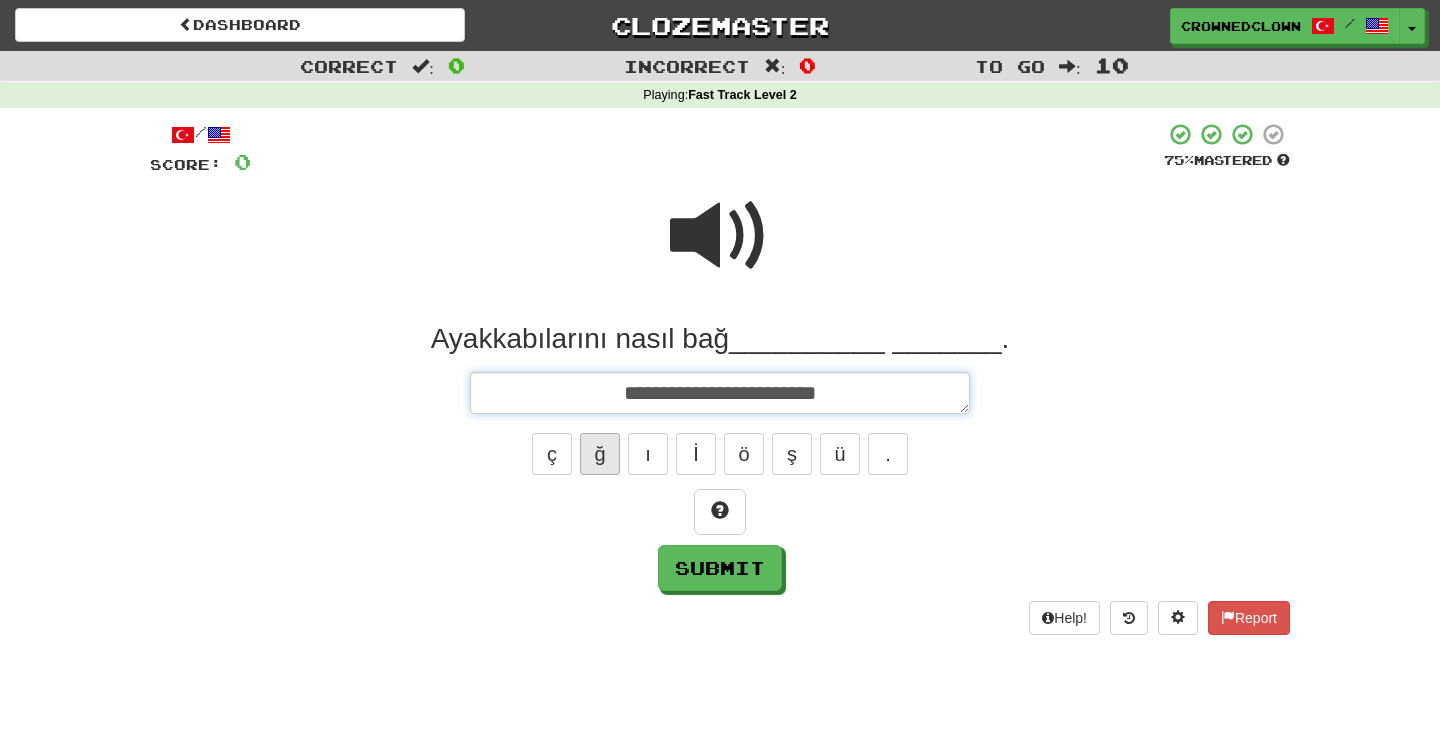 type on "*" 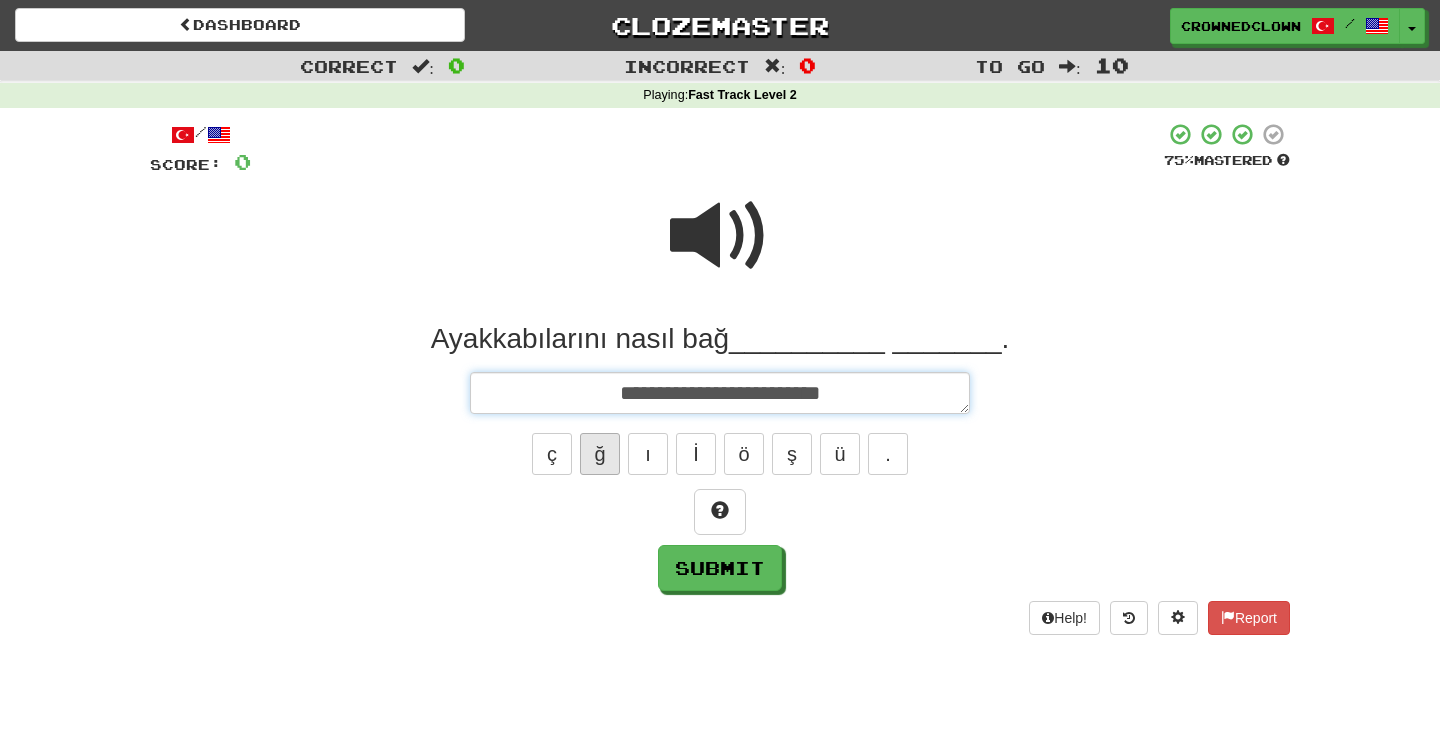 type on "*" 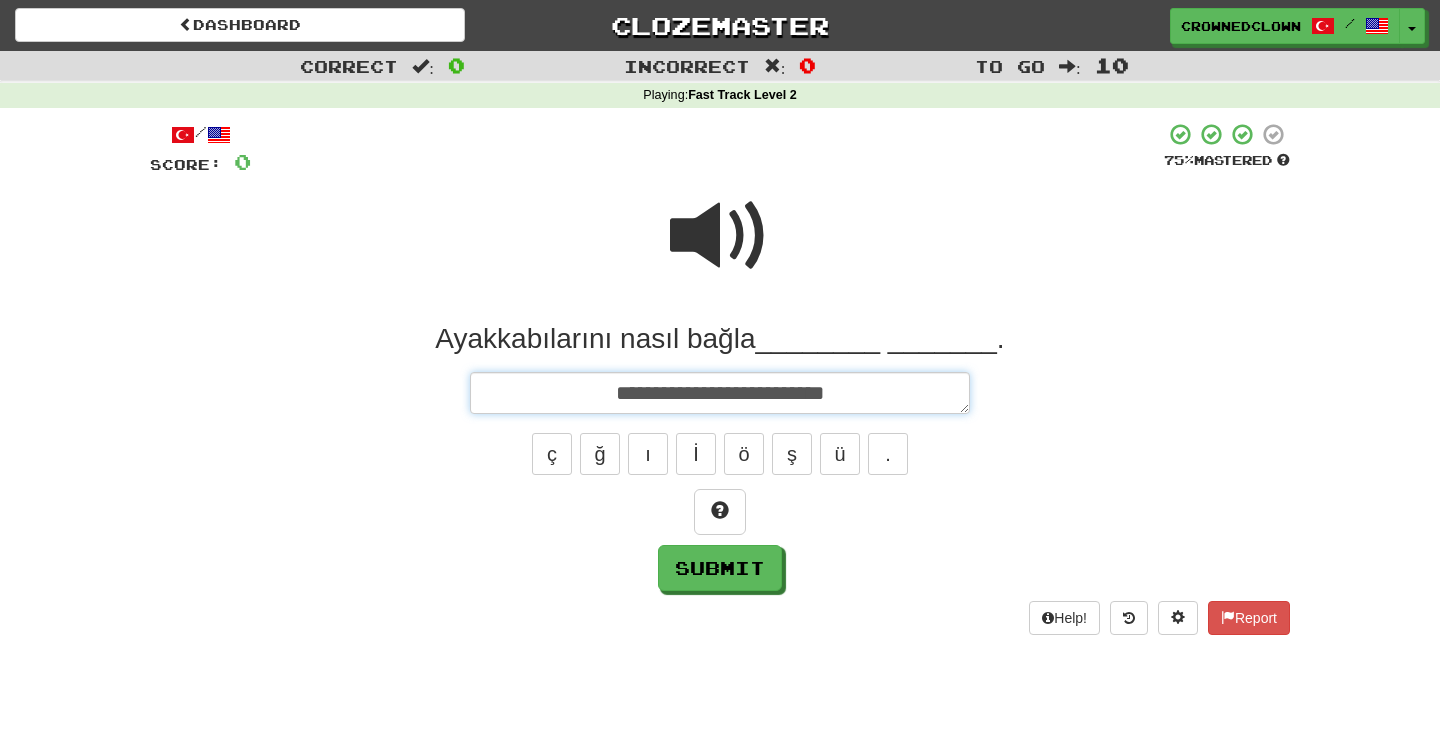type on "**********" 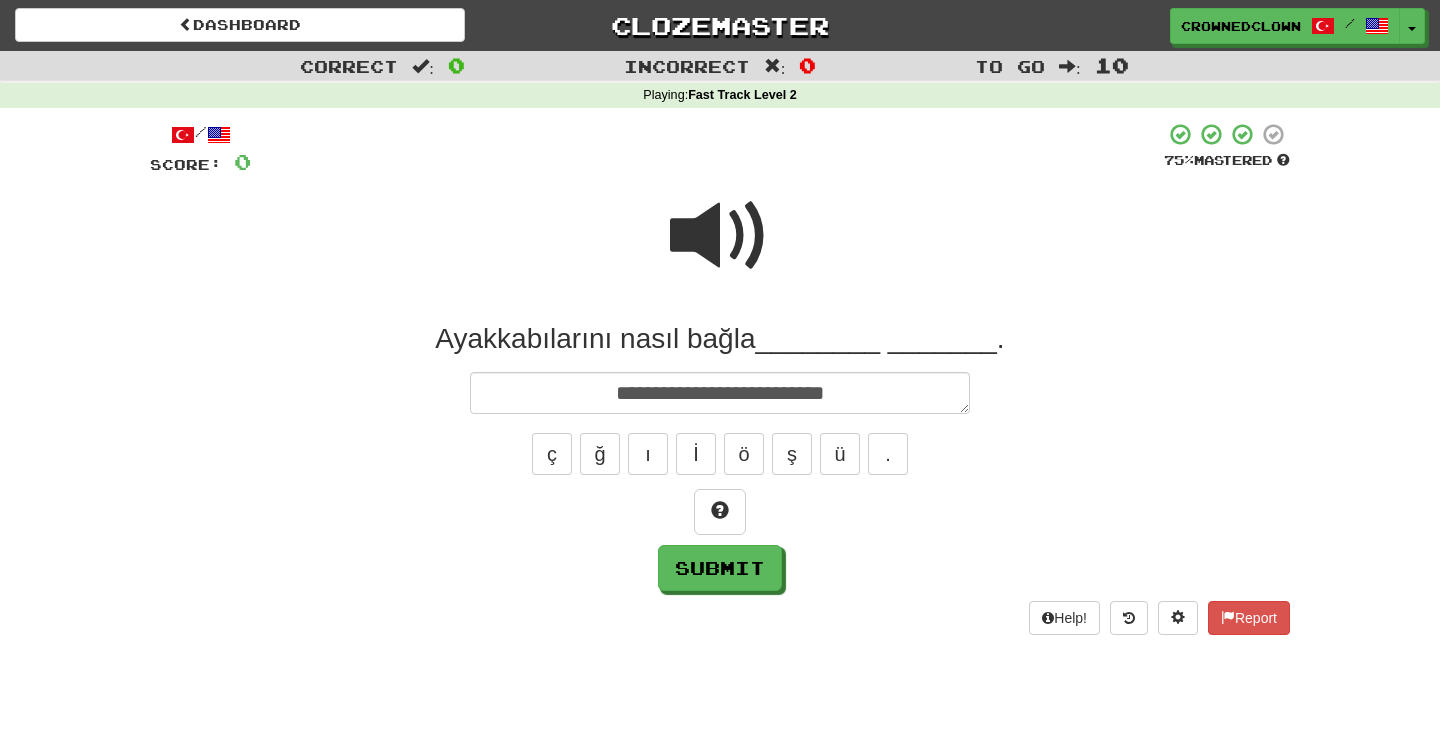 click at bounding box center [720, 236] 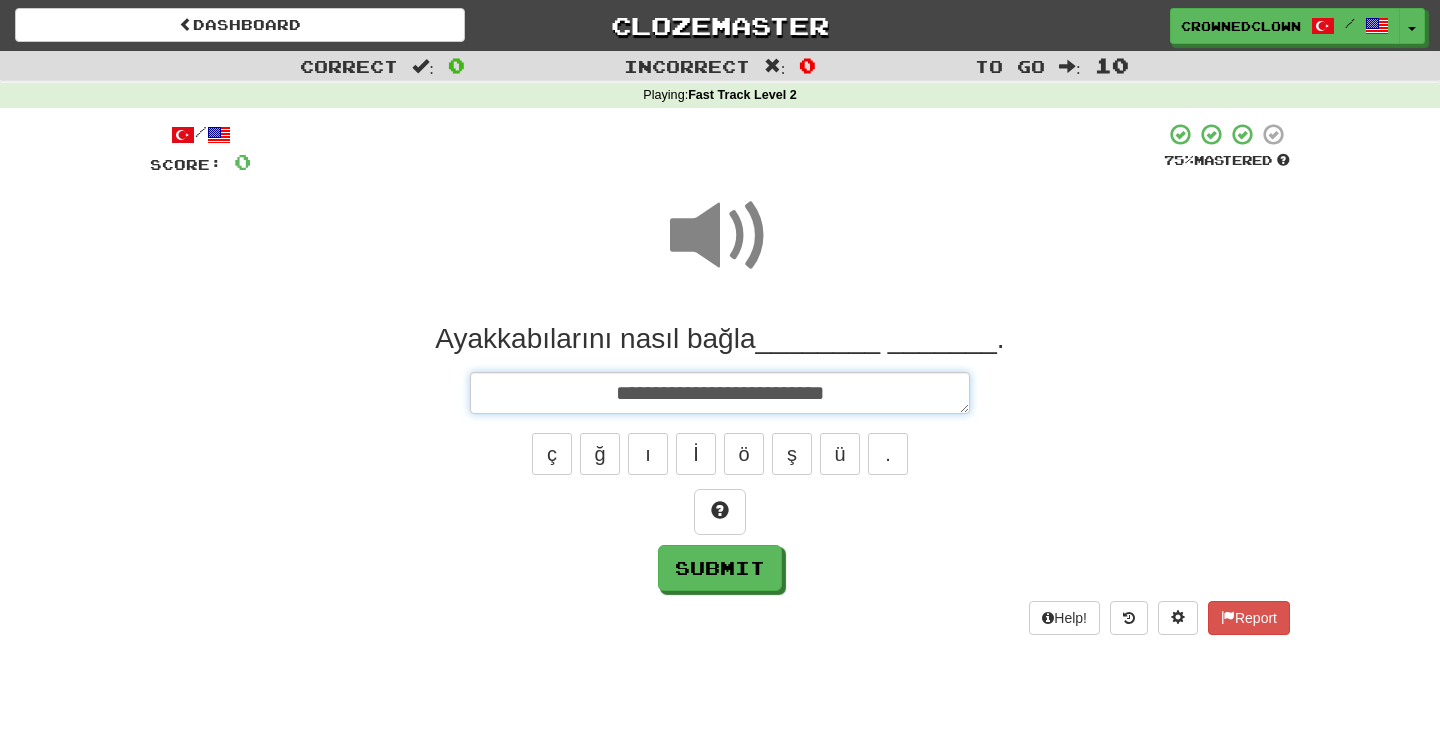click on "**********" at bounding box center (720, 393) 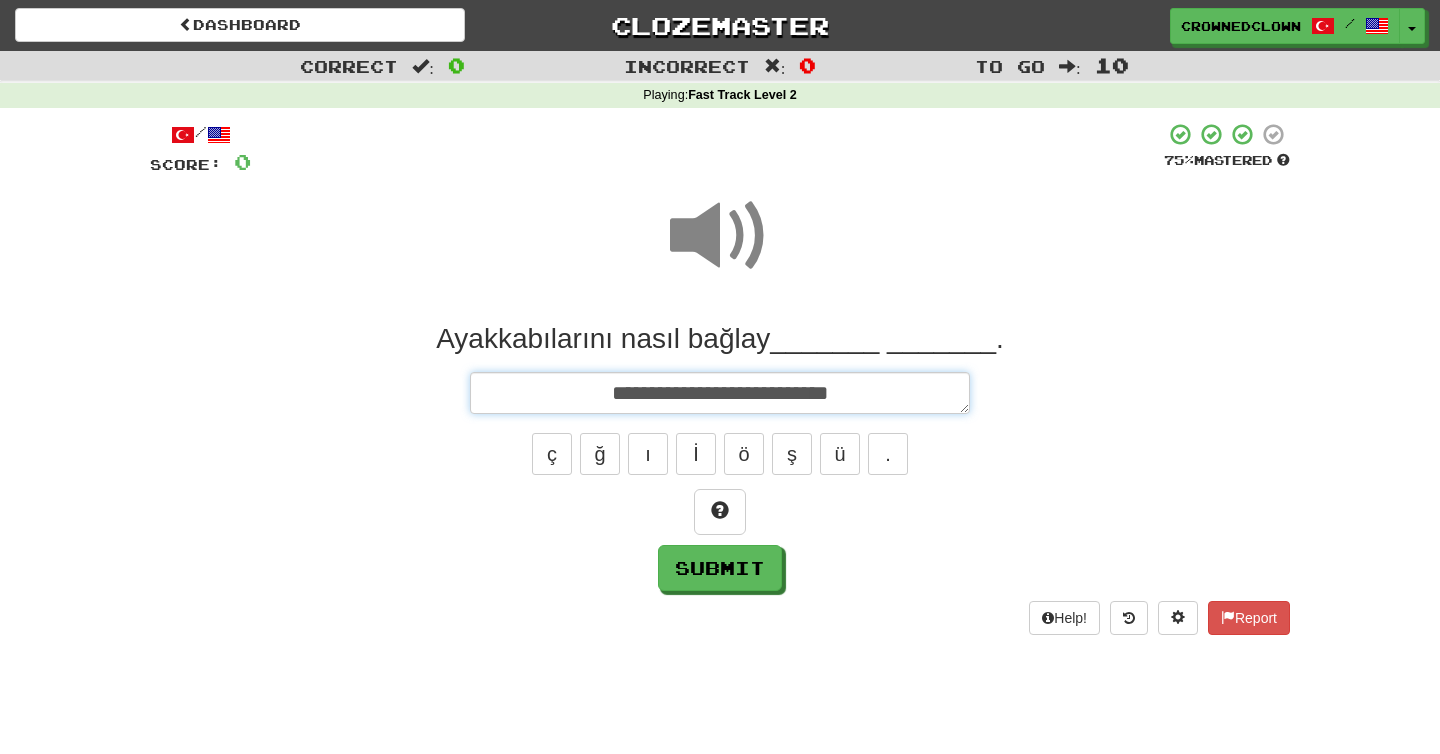 type on "*" 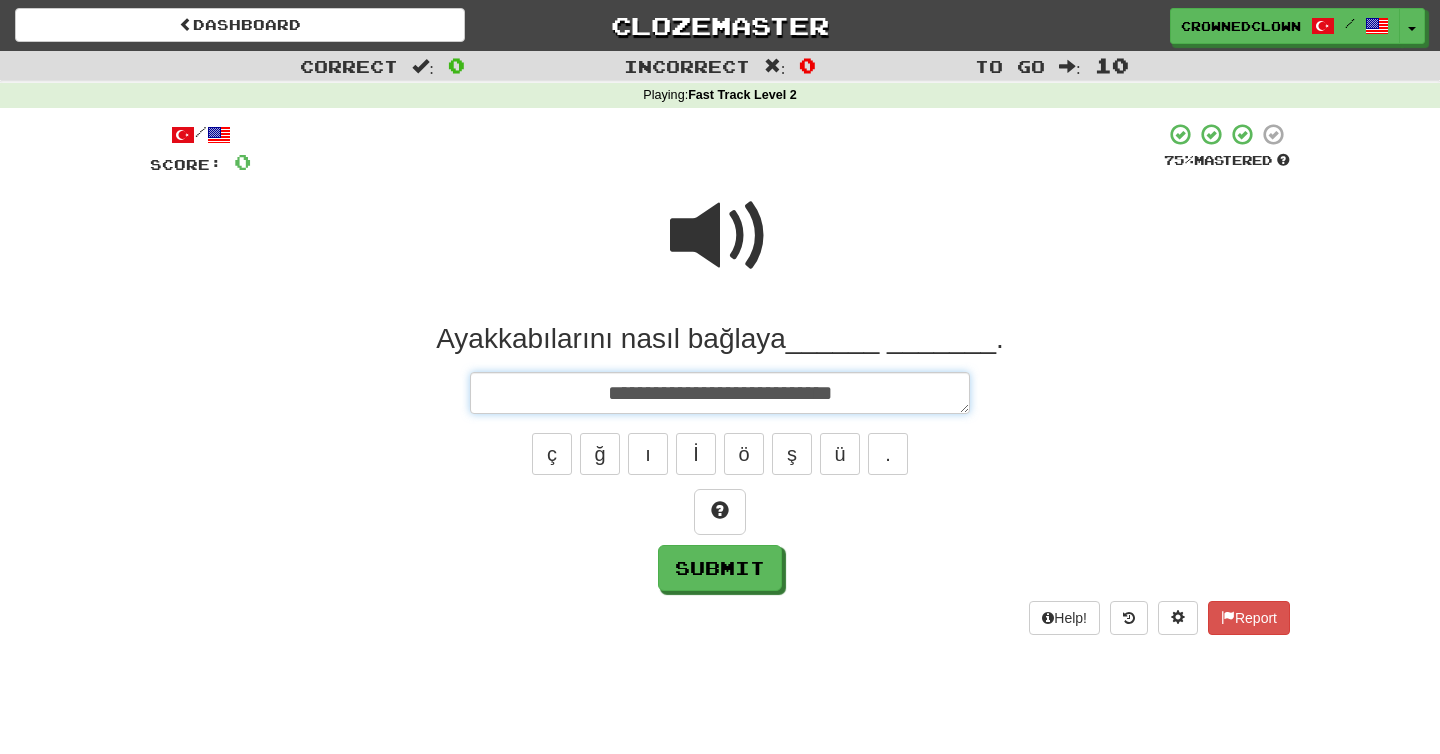 type on "*" 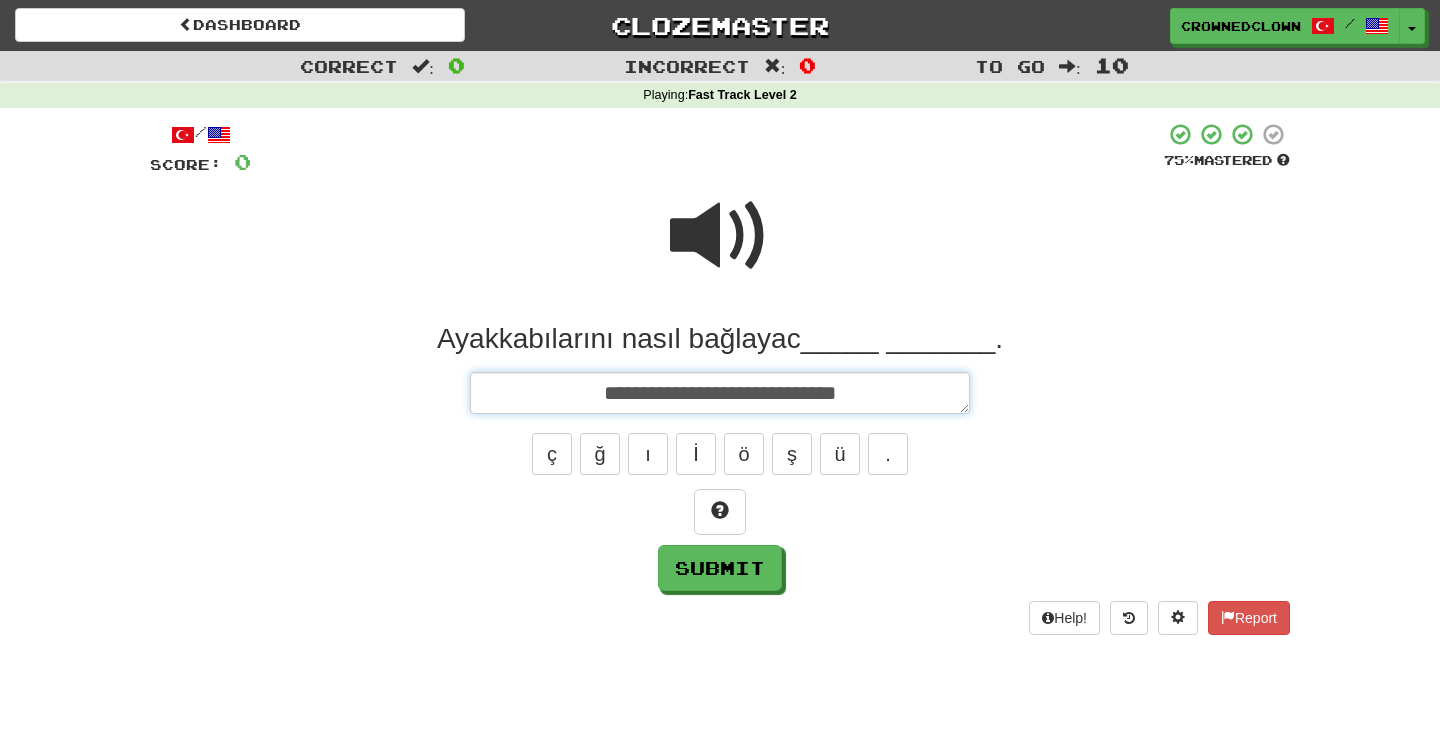 type on "*" 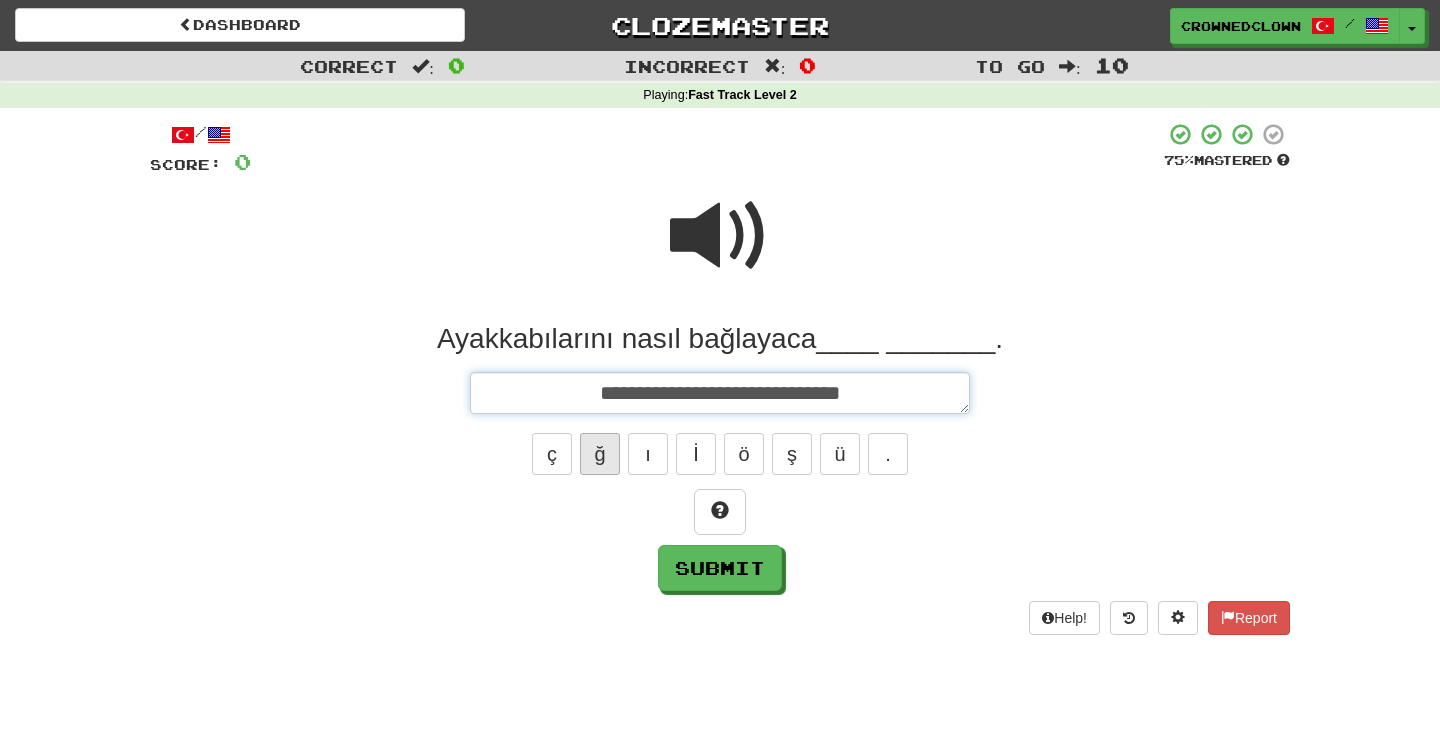 type on "**********" 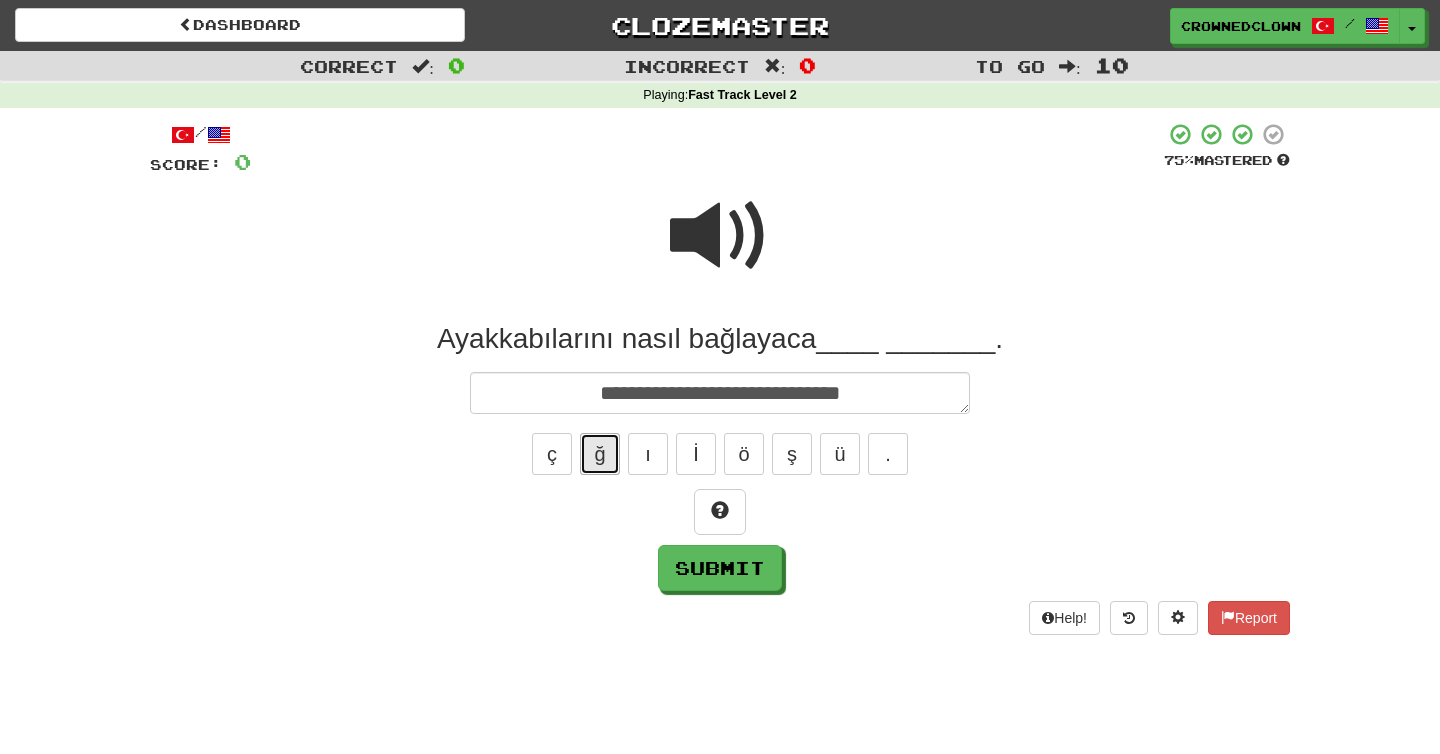 click on "ğ" at bounding box center (600, 454) 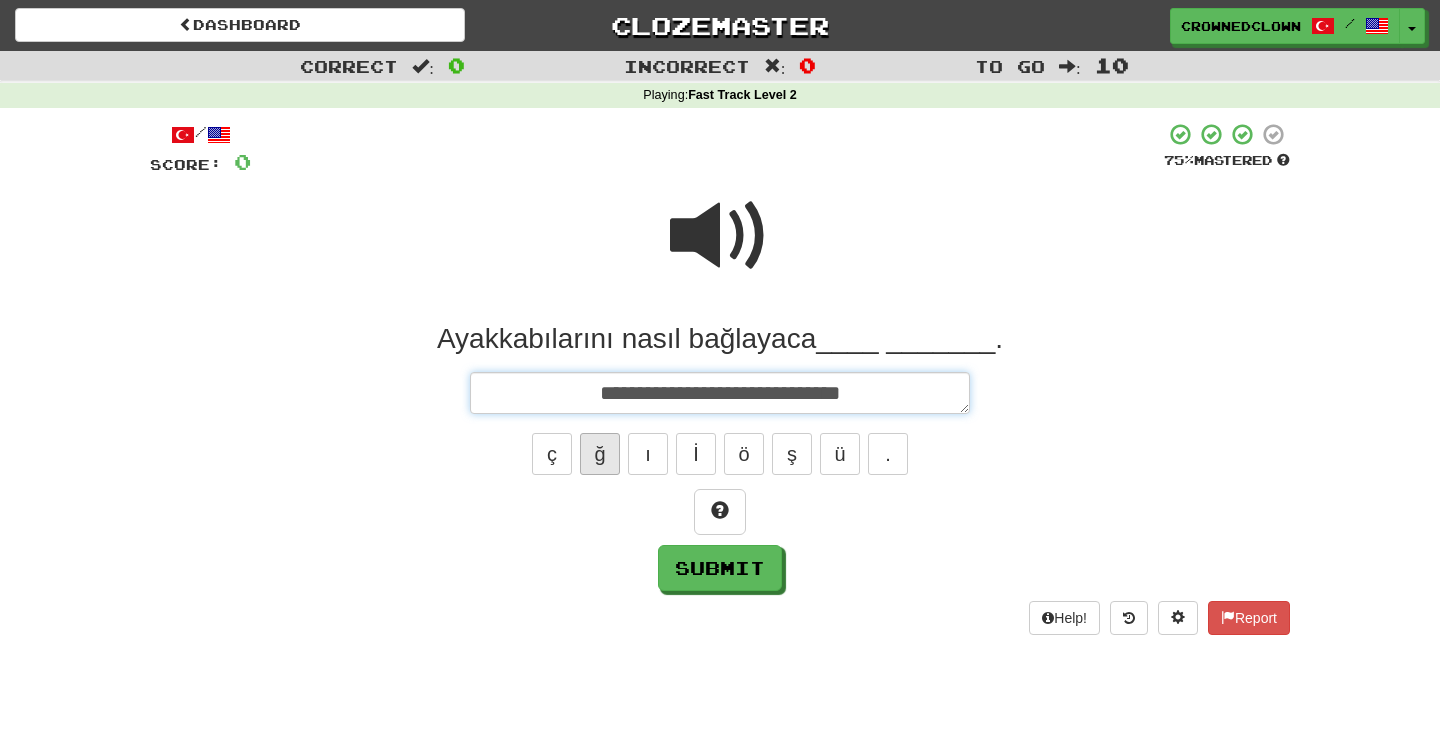type on "*" 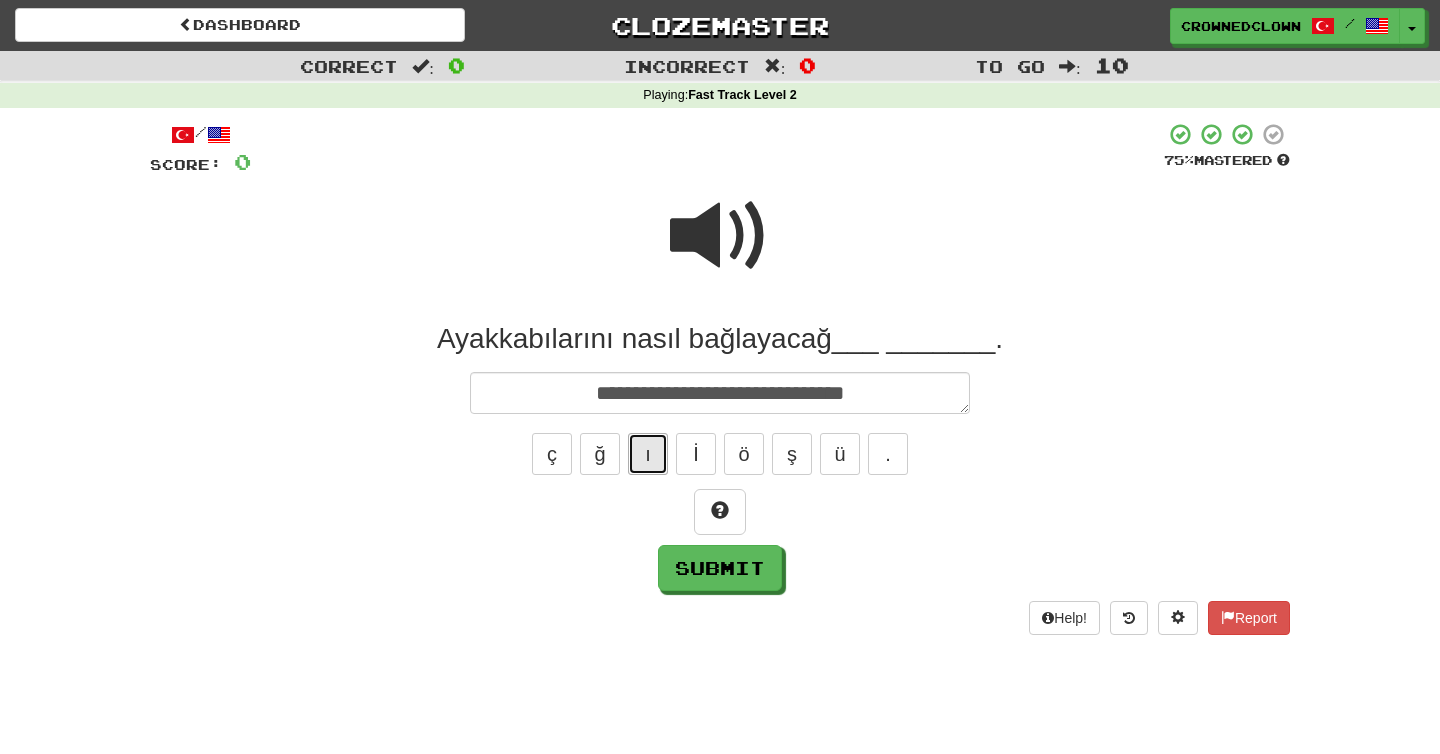 click on "ı" at bounding box center [648, 454] 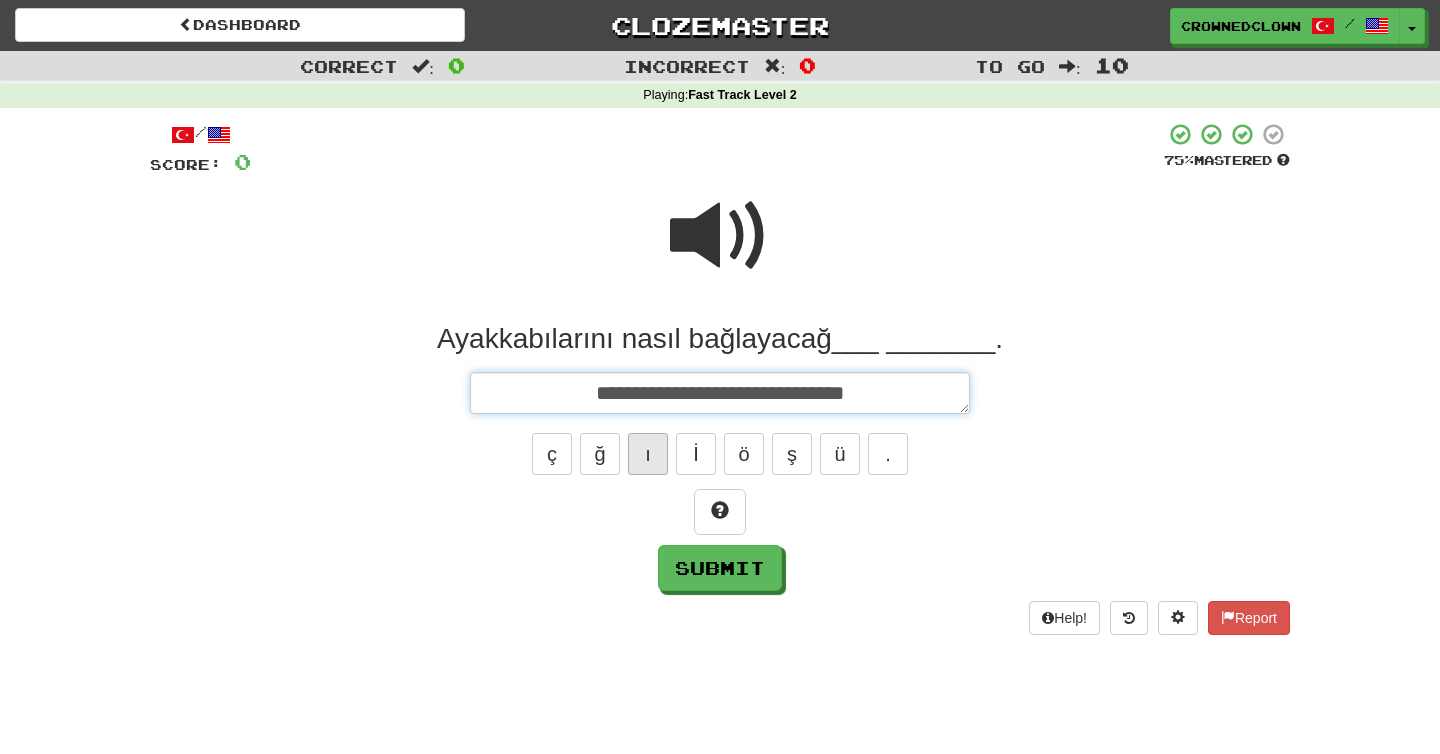 type on "*" 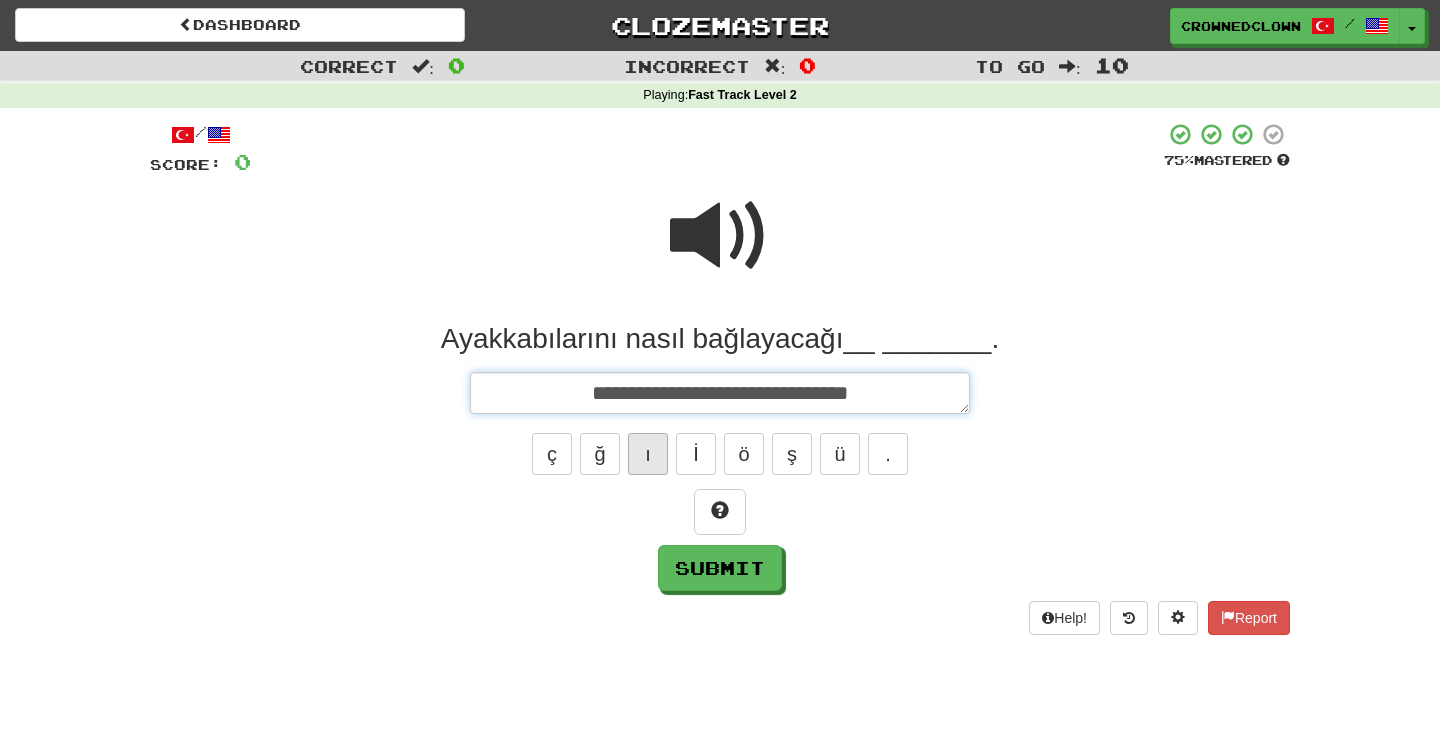 type on "*" 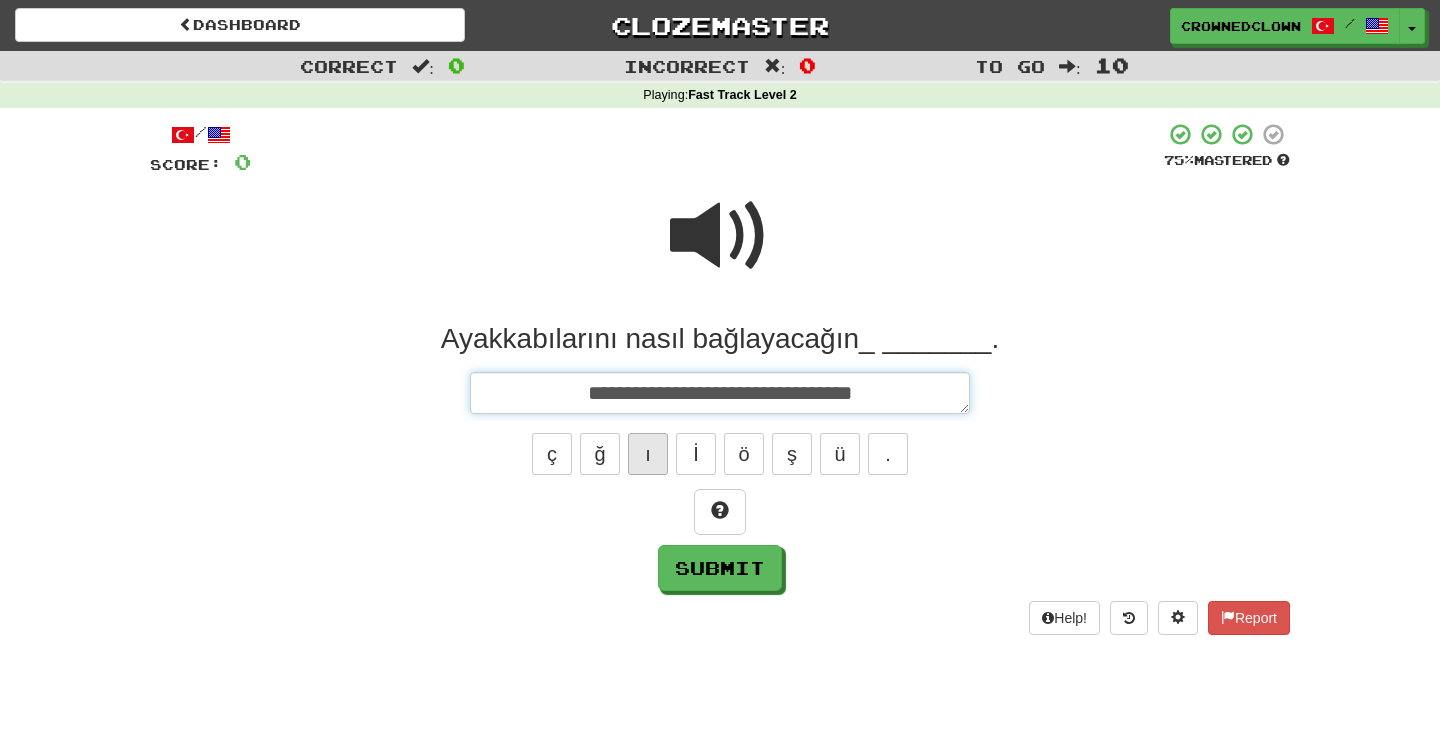 type on "**********" 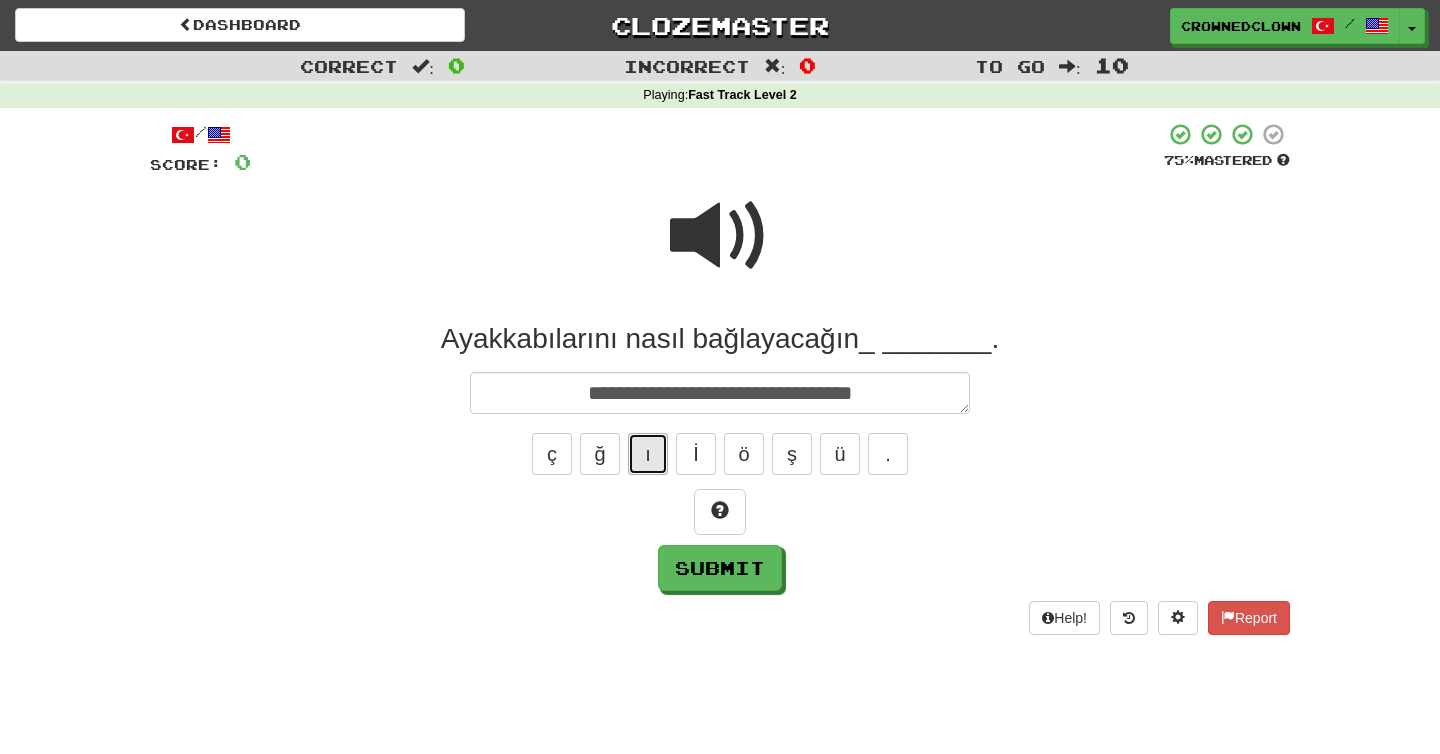 click on "ı" at bounding box center [648, 454] 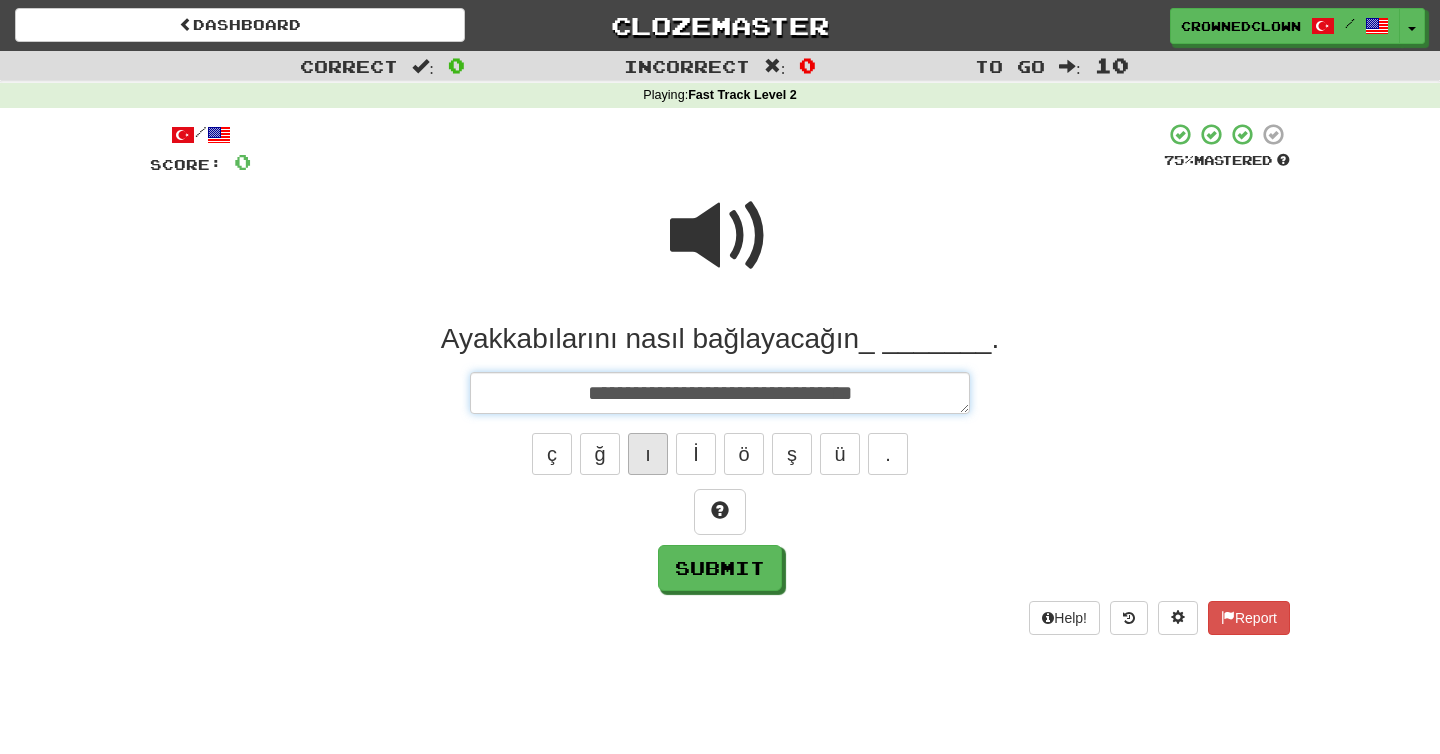 type on "*" 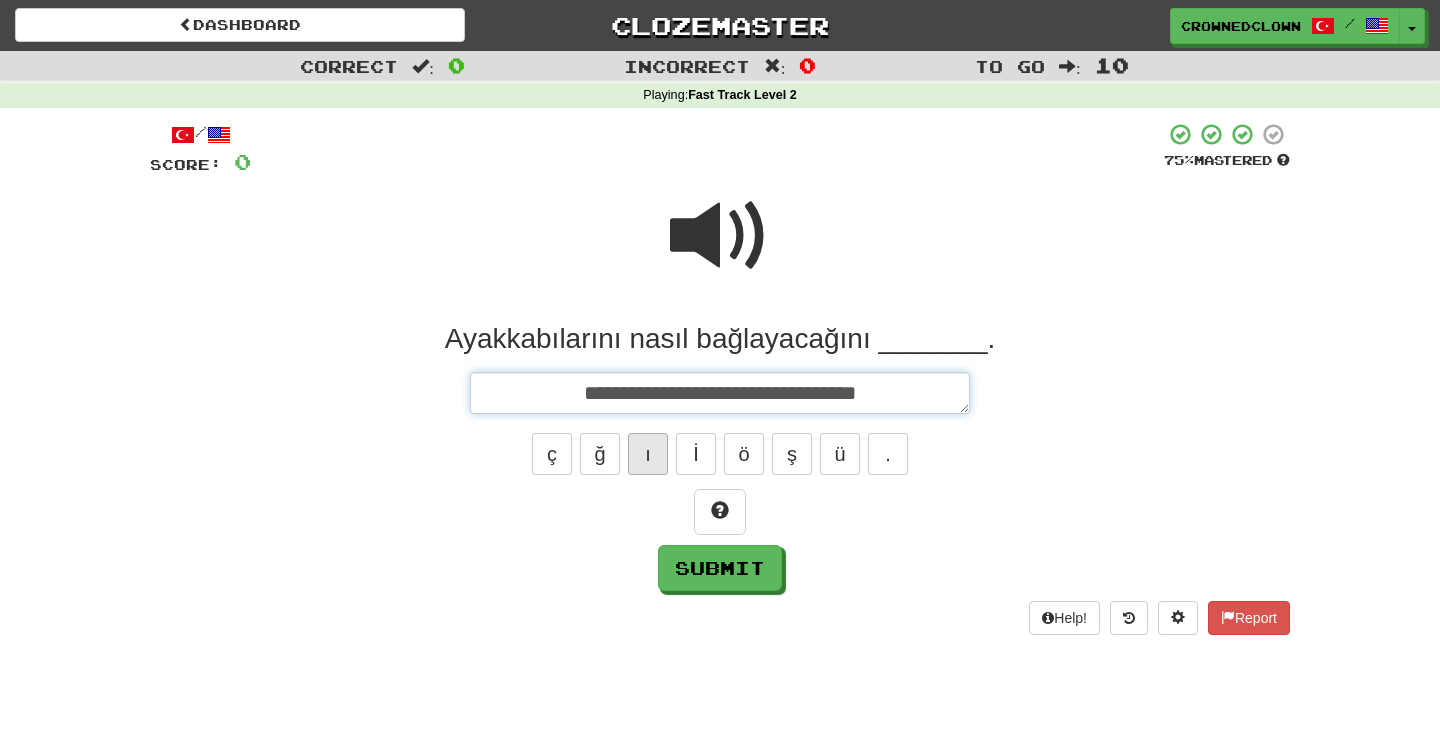 type on "*" 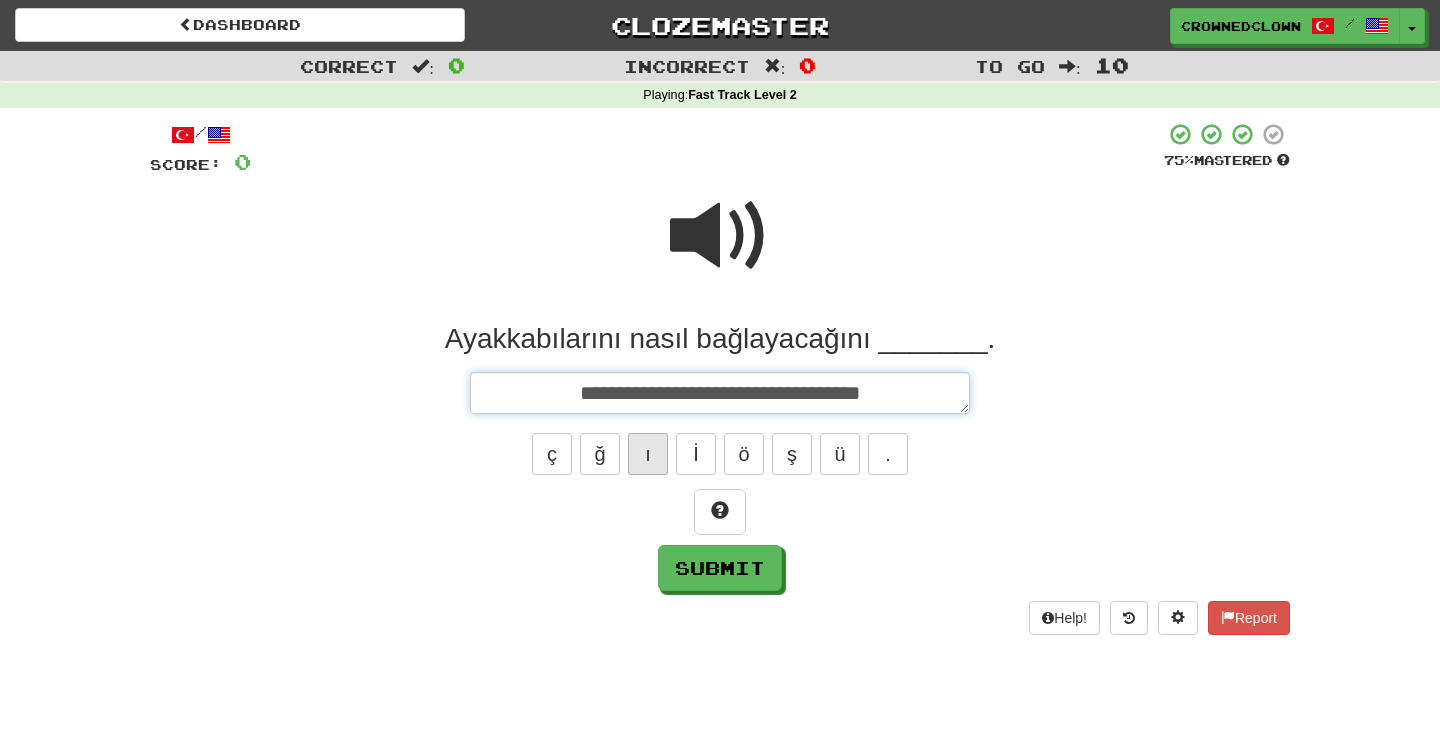 type on "*" 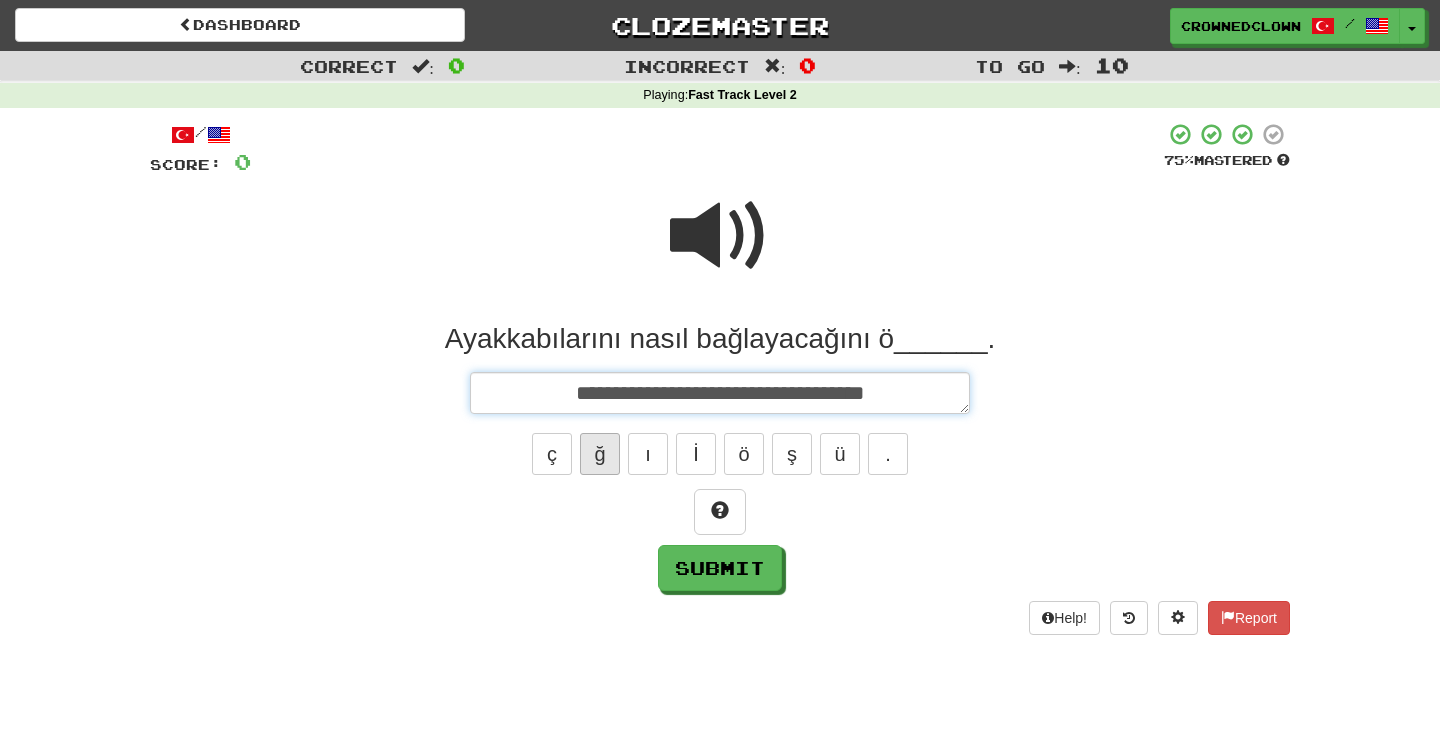 type on "**********" 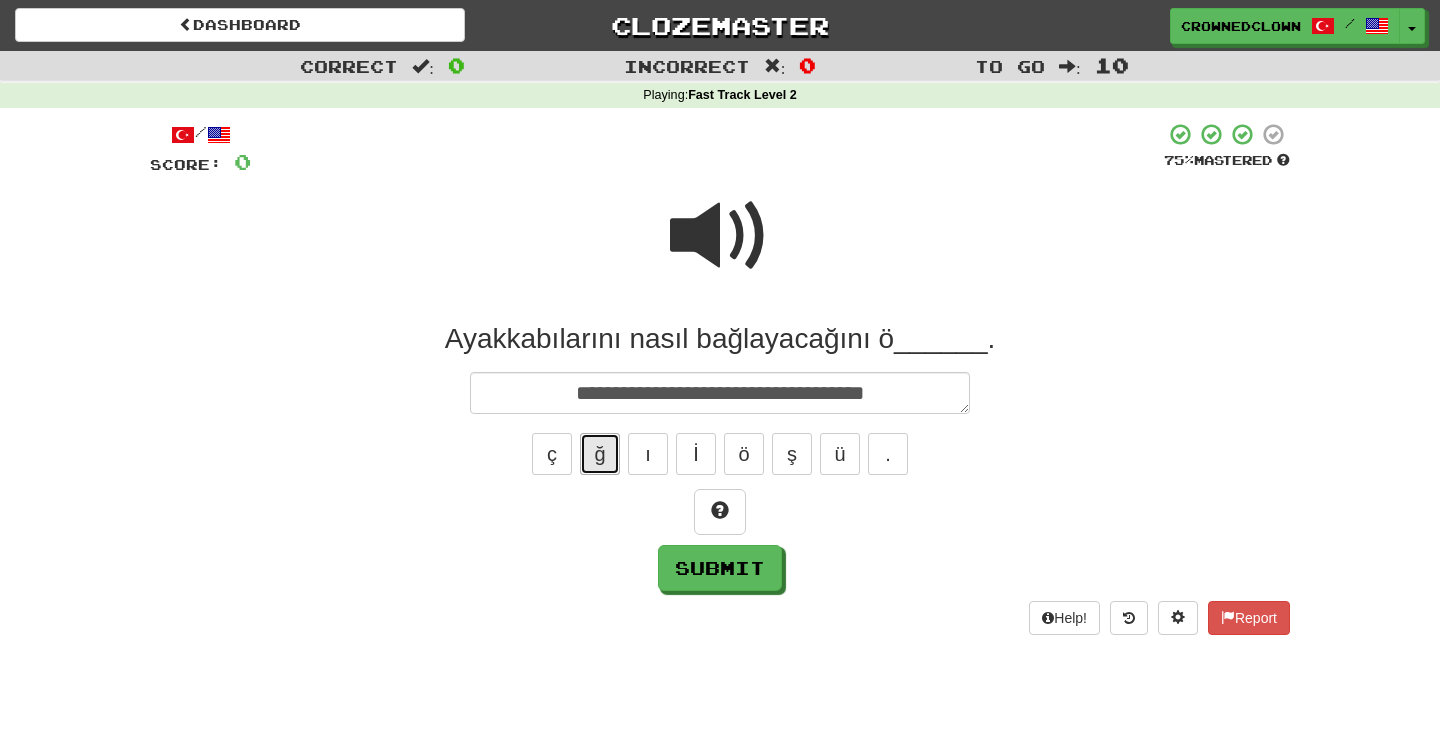 click on "ğ" at bounding box center [600, 454] 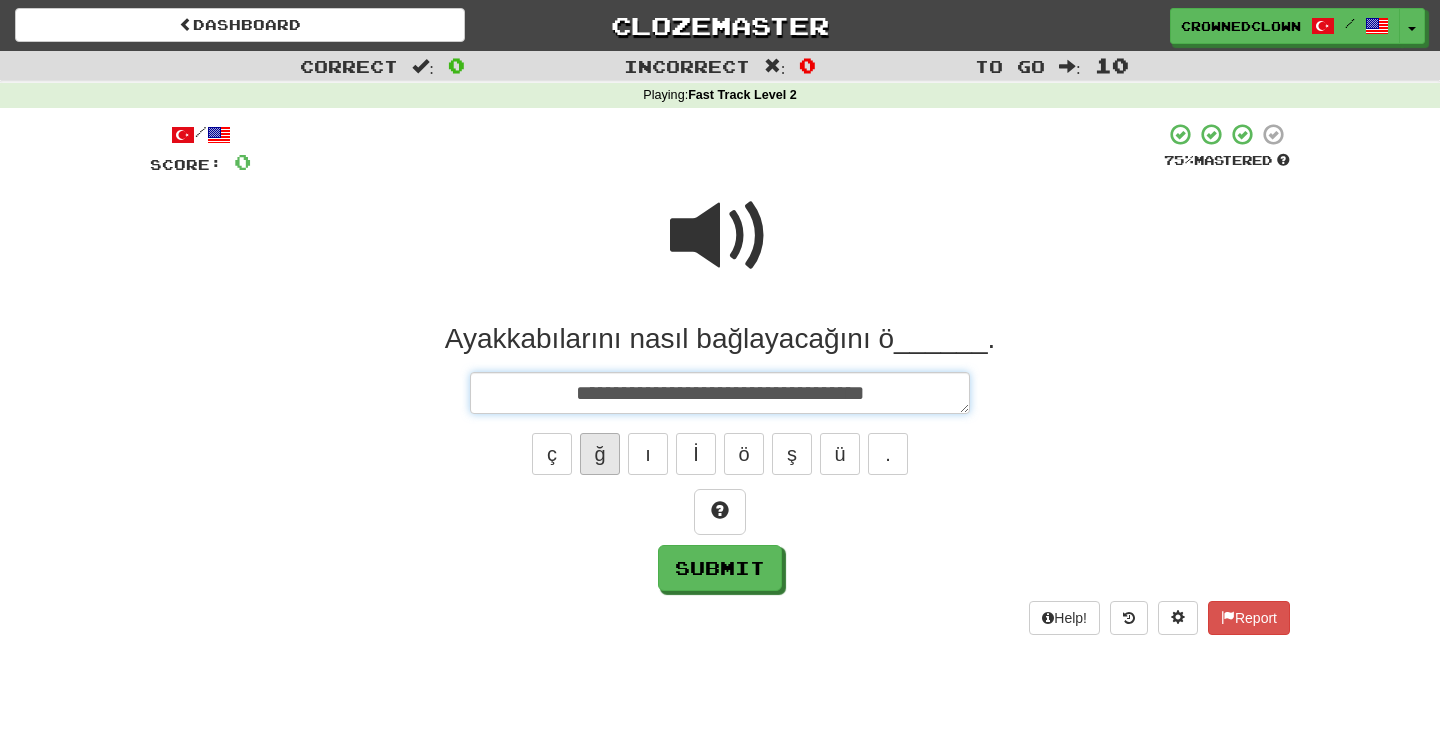 type on "*" 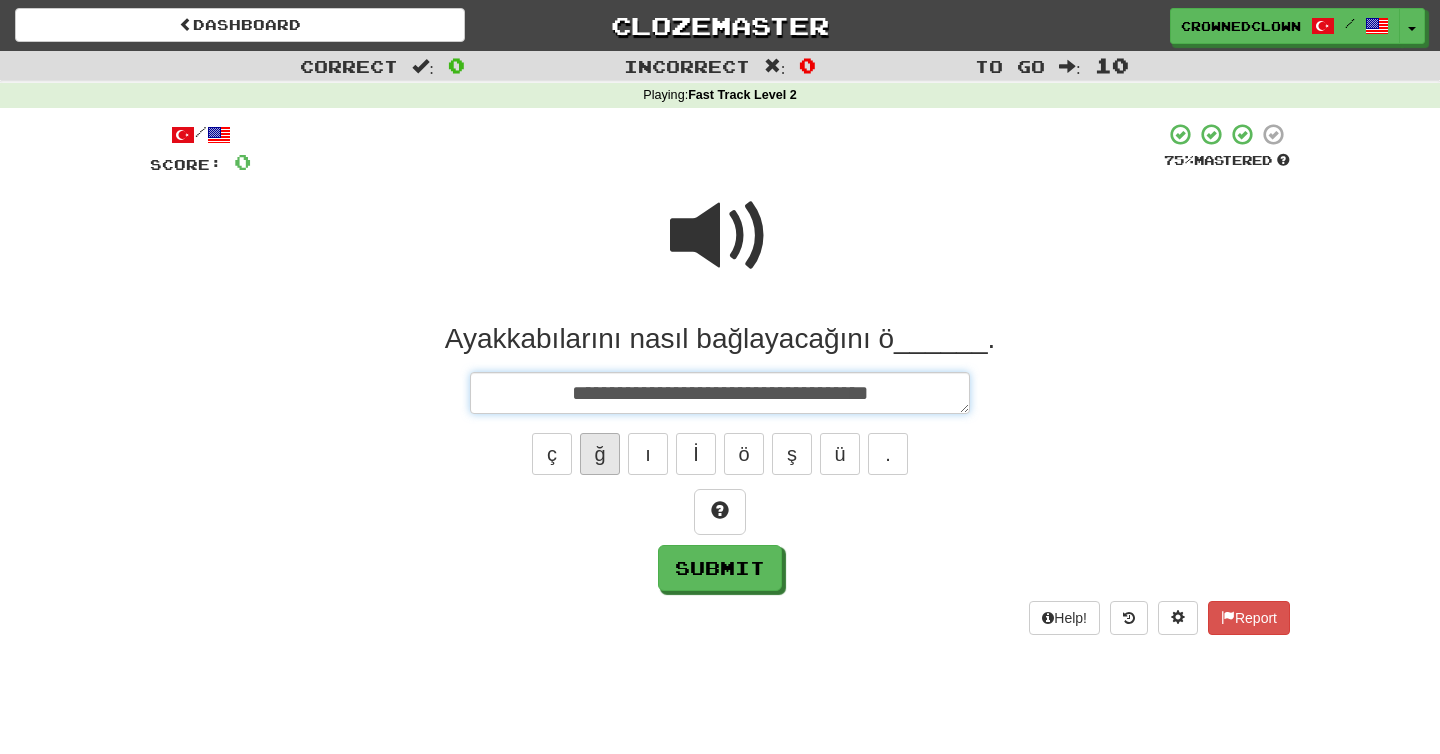 type on "*" 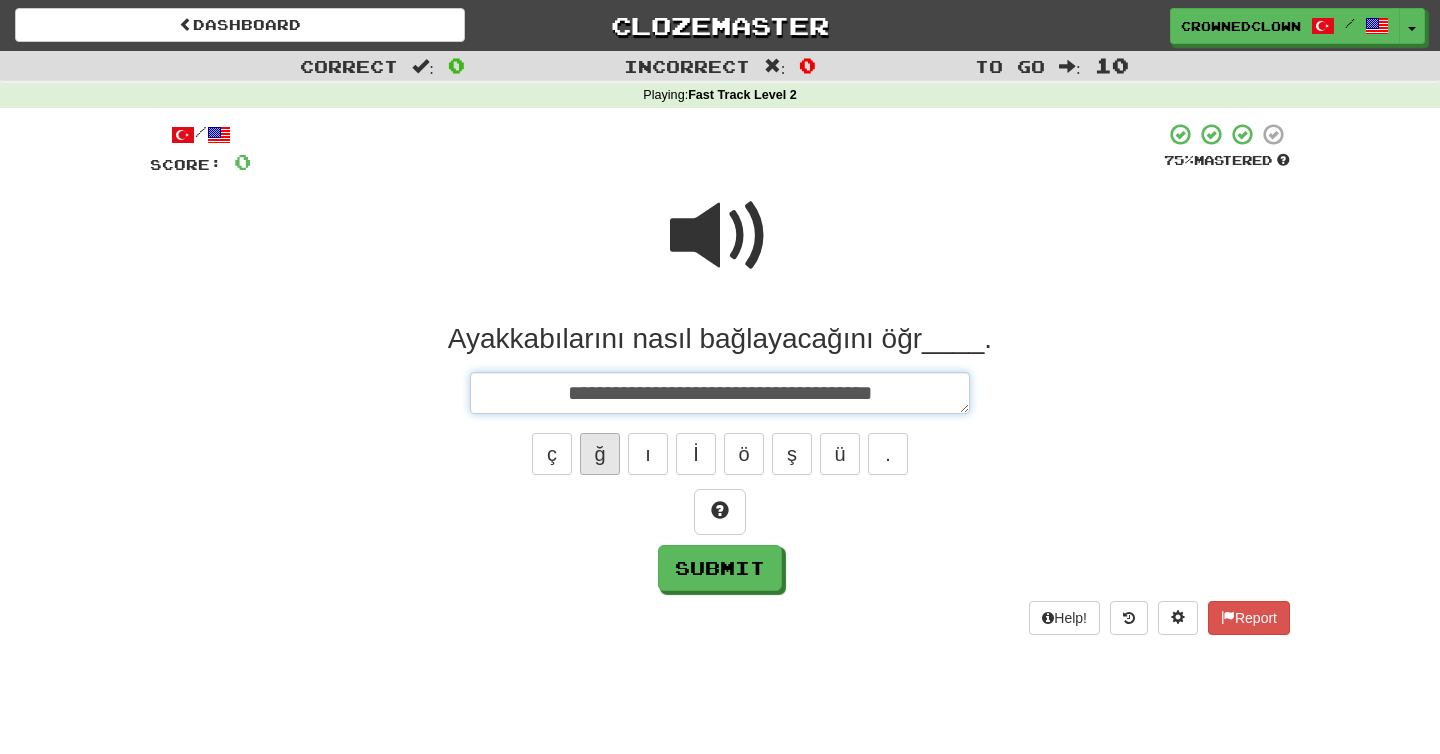 type on "*" 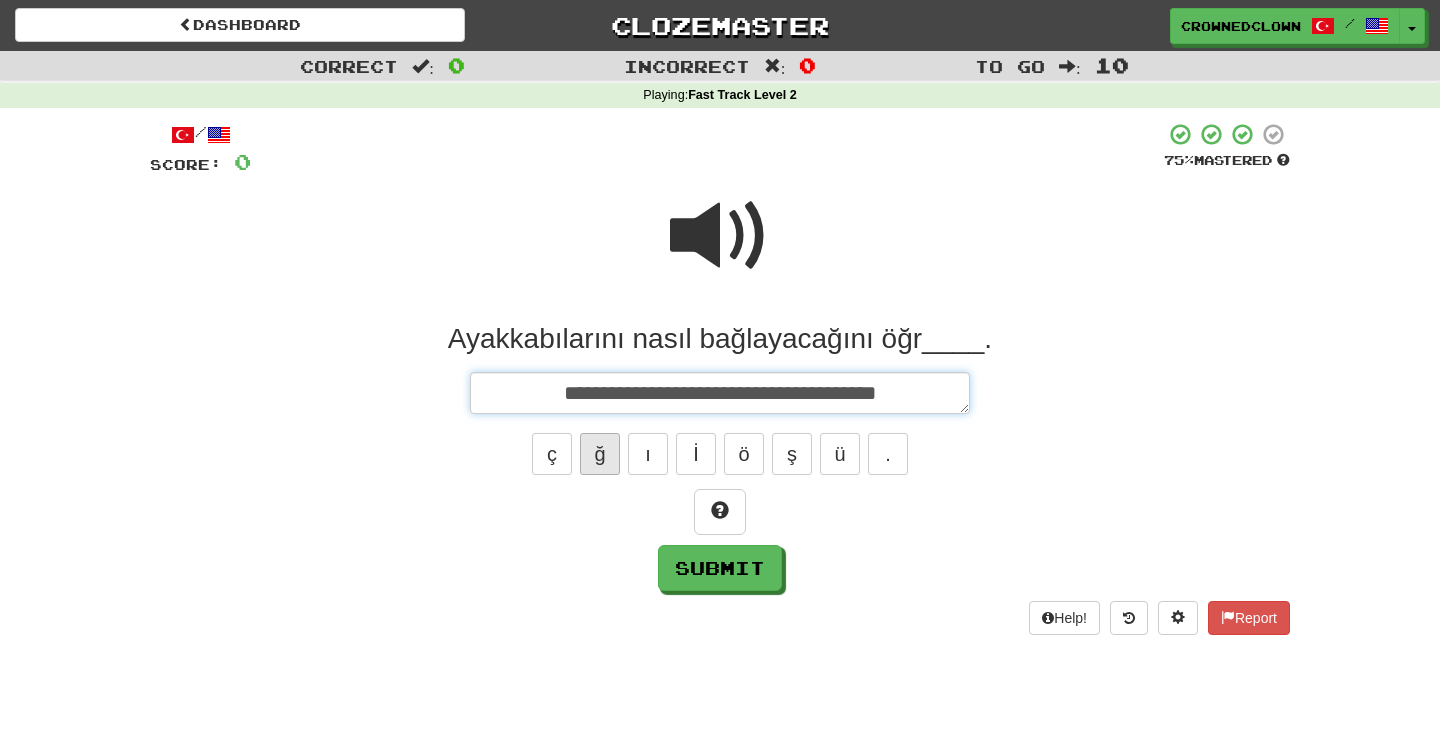 type on "*" 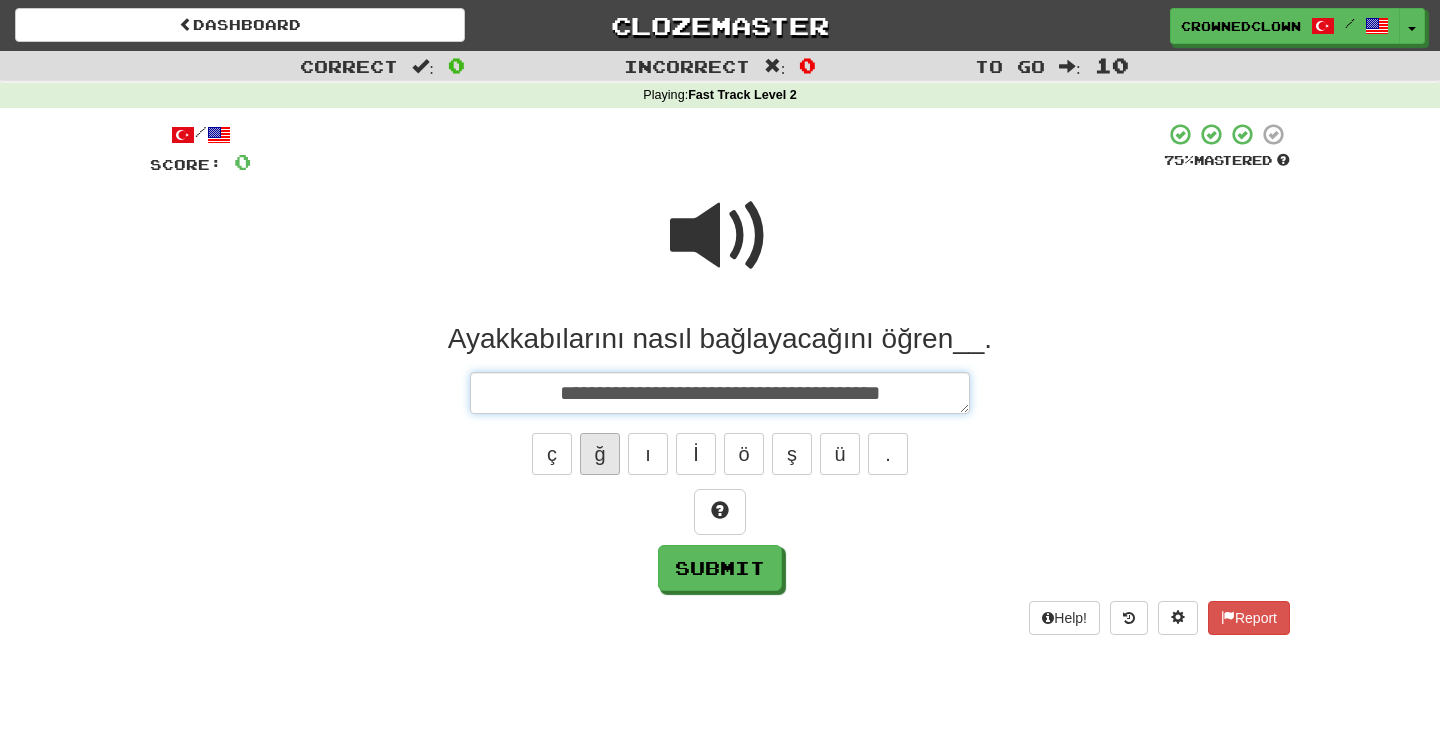 type on "*" 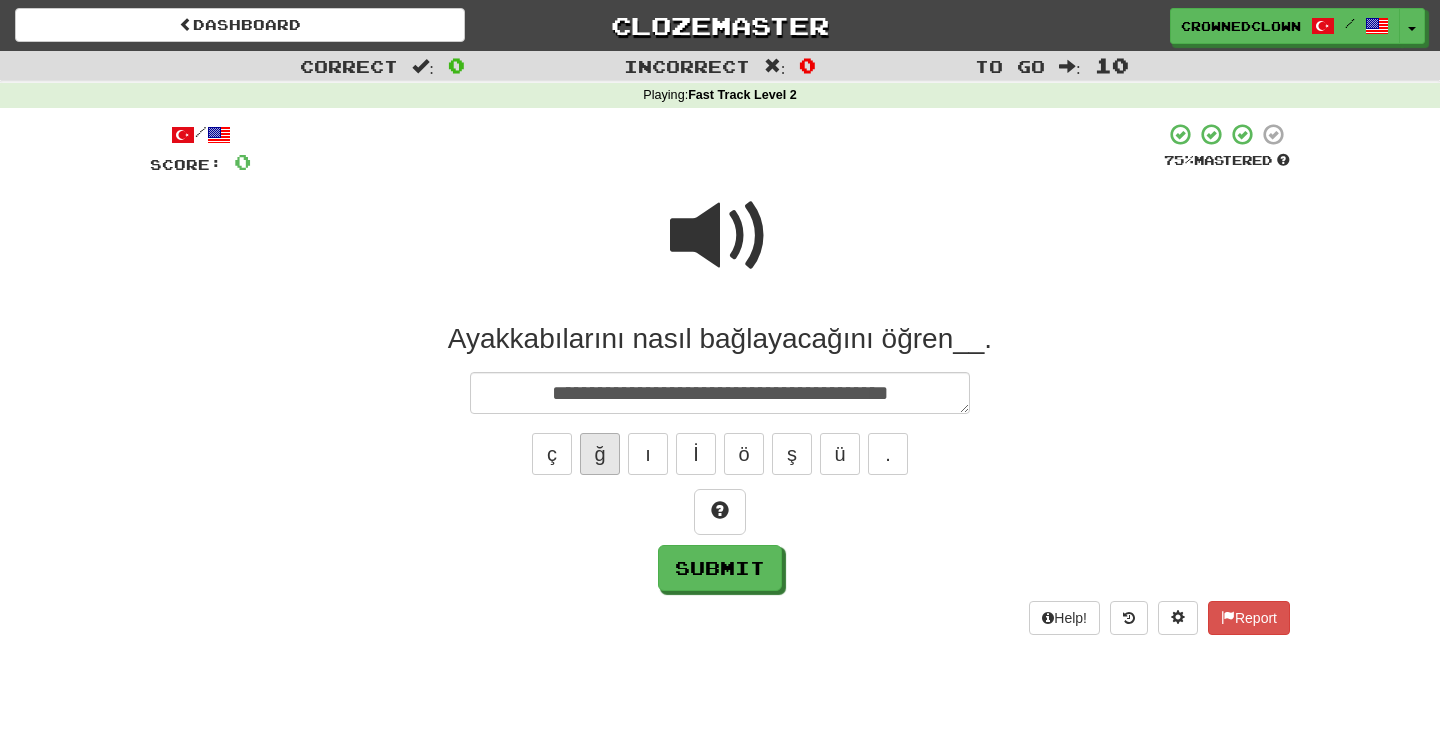 type on "*" 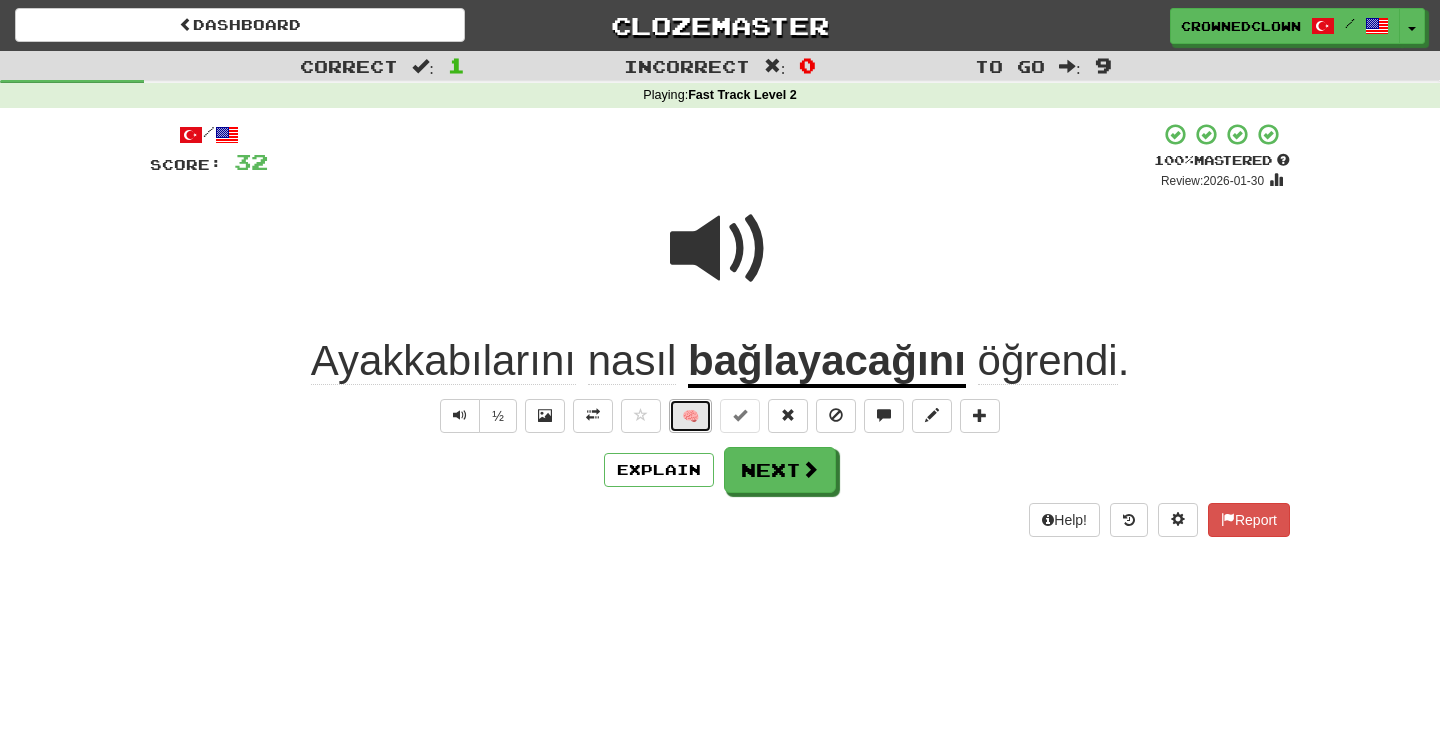 click on "🧠" at bounding box center (690, 416) 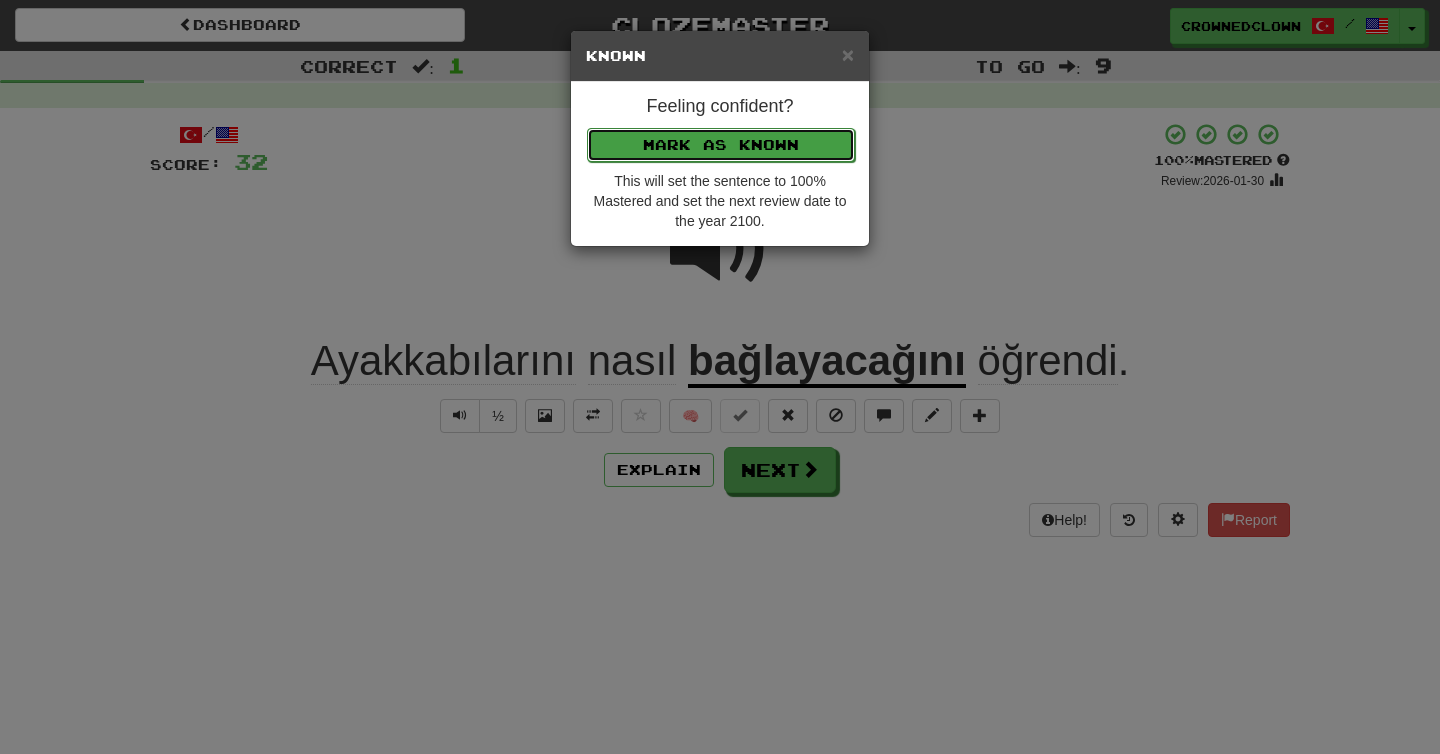 click on "Mark as Known" at bounding box center [721, 145] 